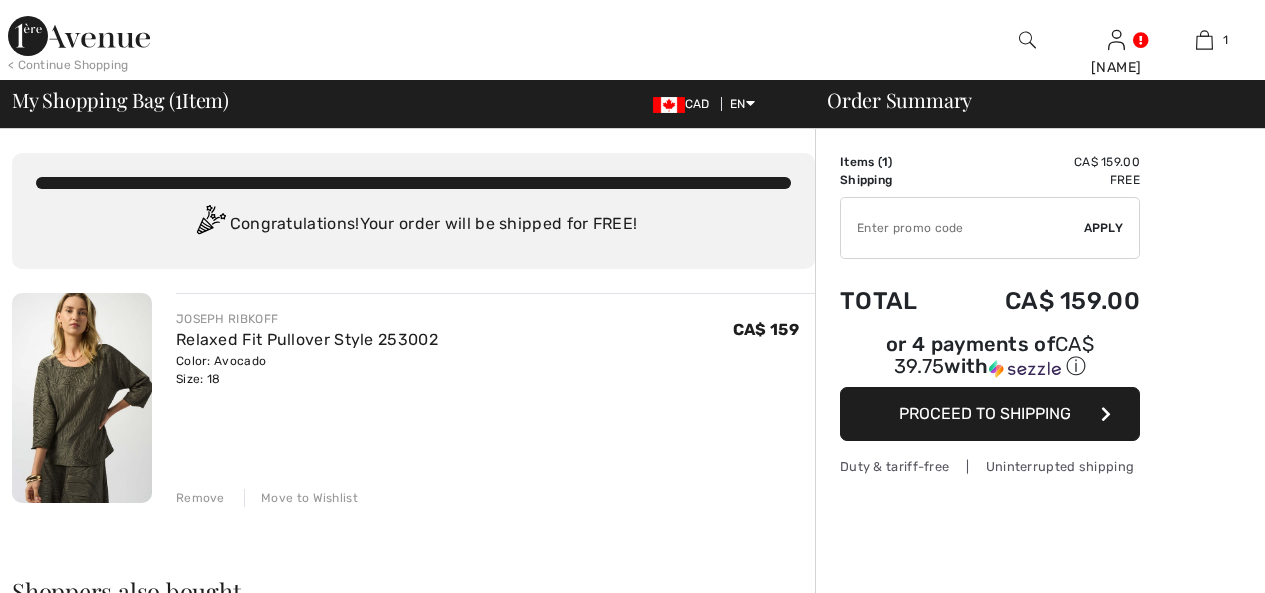scroll, scrollTop: 0, scrollLeft: 0, axis: both 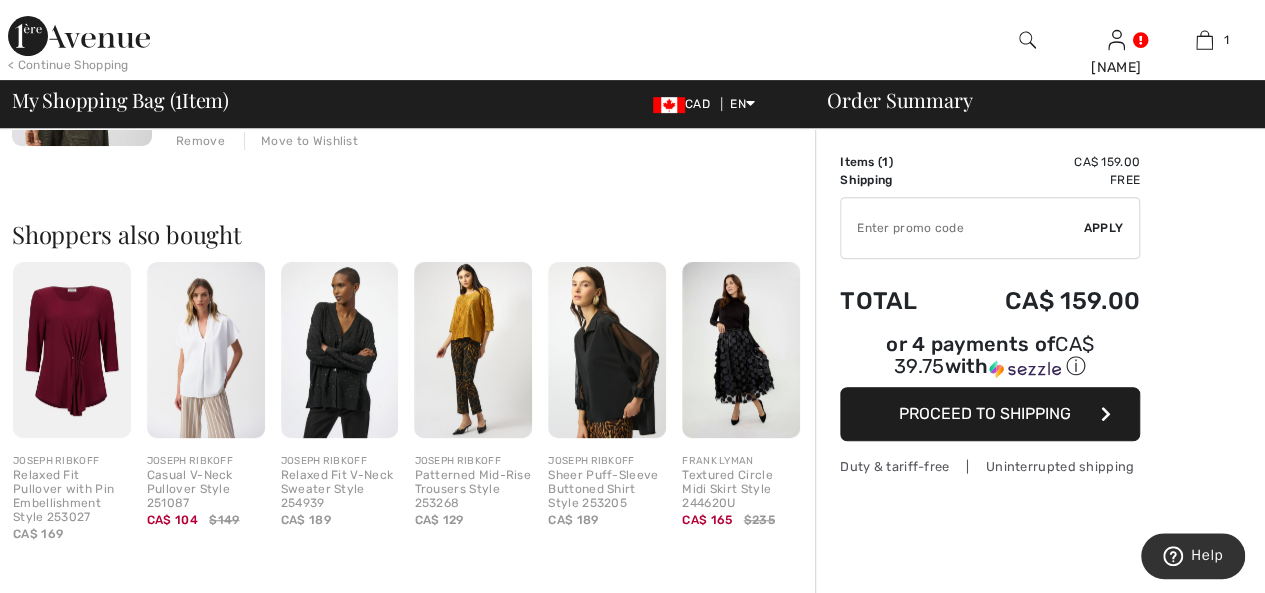 click at bounding box center [72, 350] 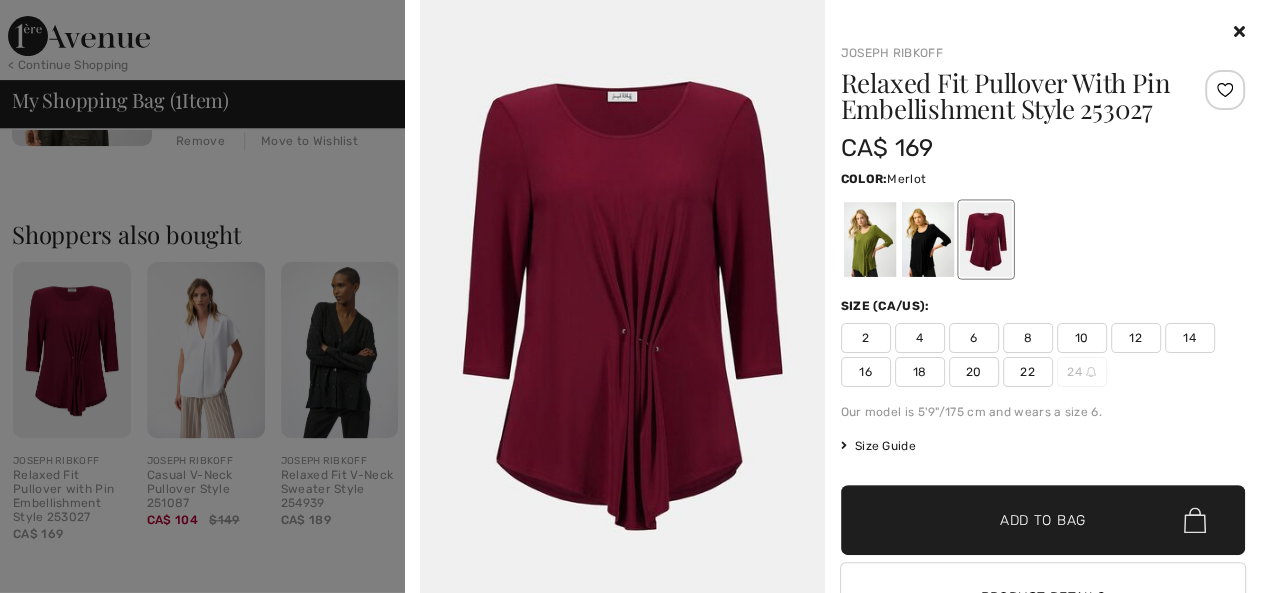 click at bounding box center (632, 296) 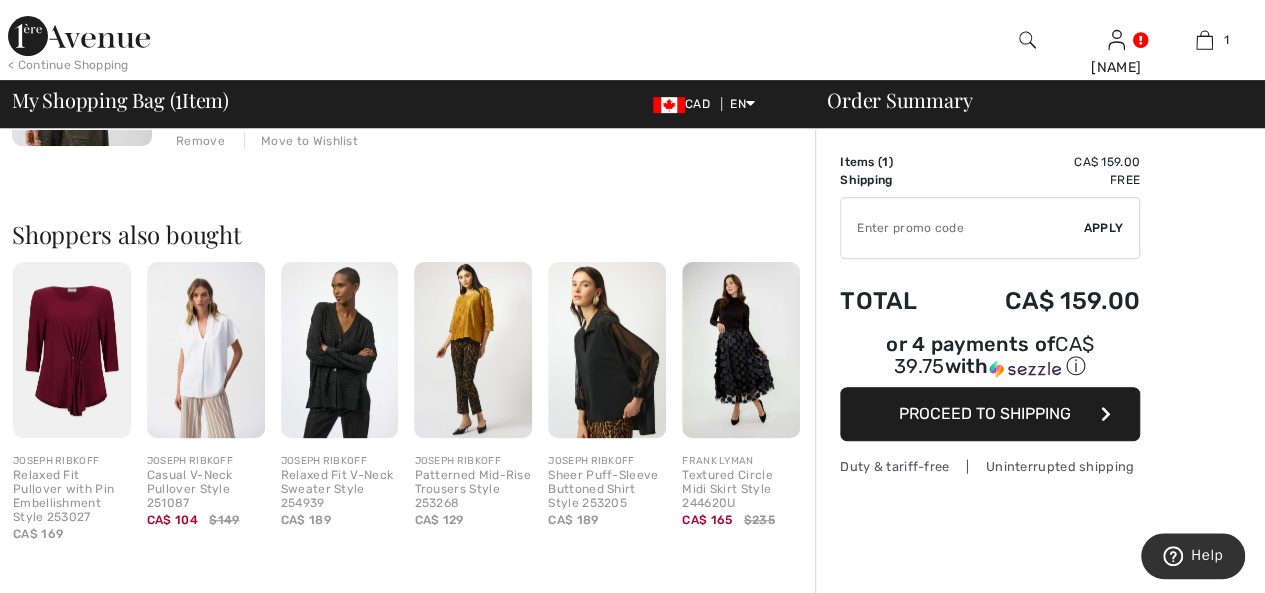 scroll, scrollTop: 0, scrollLeft: 0, axis: both 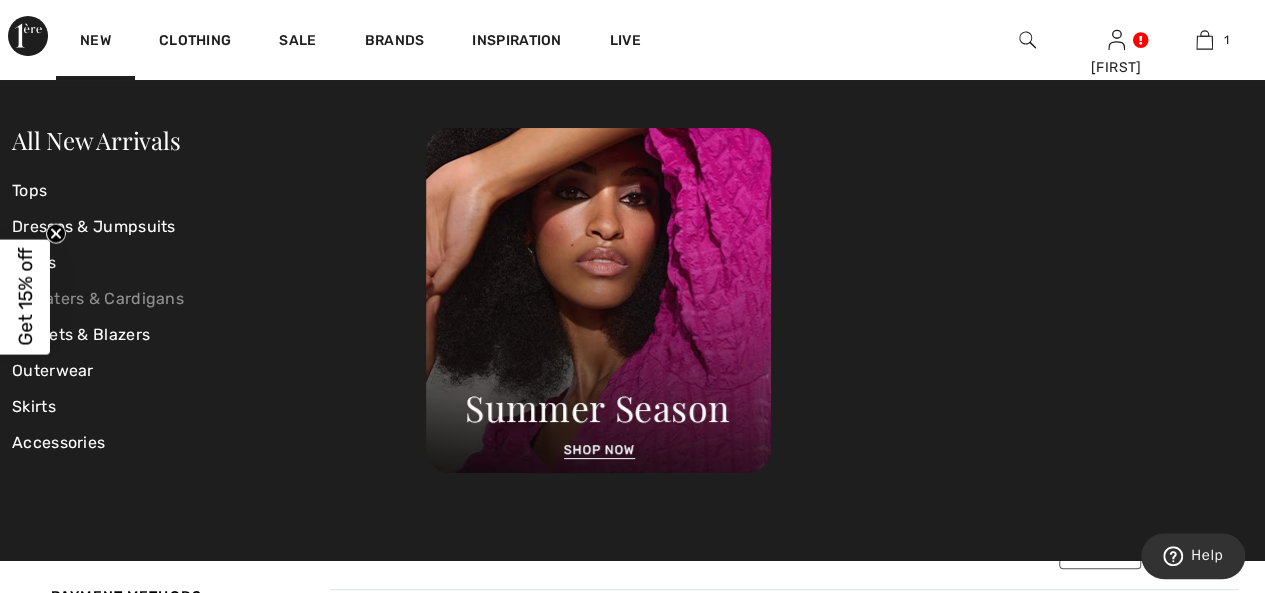click on "Sweaters & Cardigans" at bounding box center (219, 299) 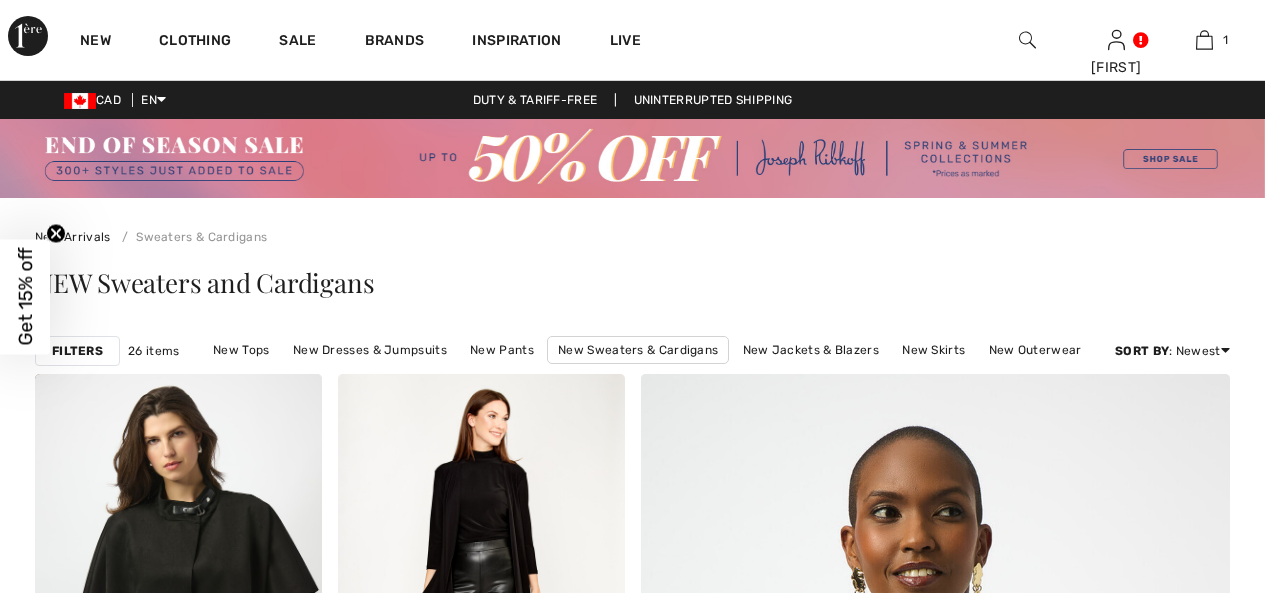 scroll, scrollTop: 0, scrollLeft: 0, axis: both 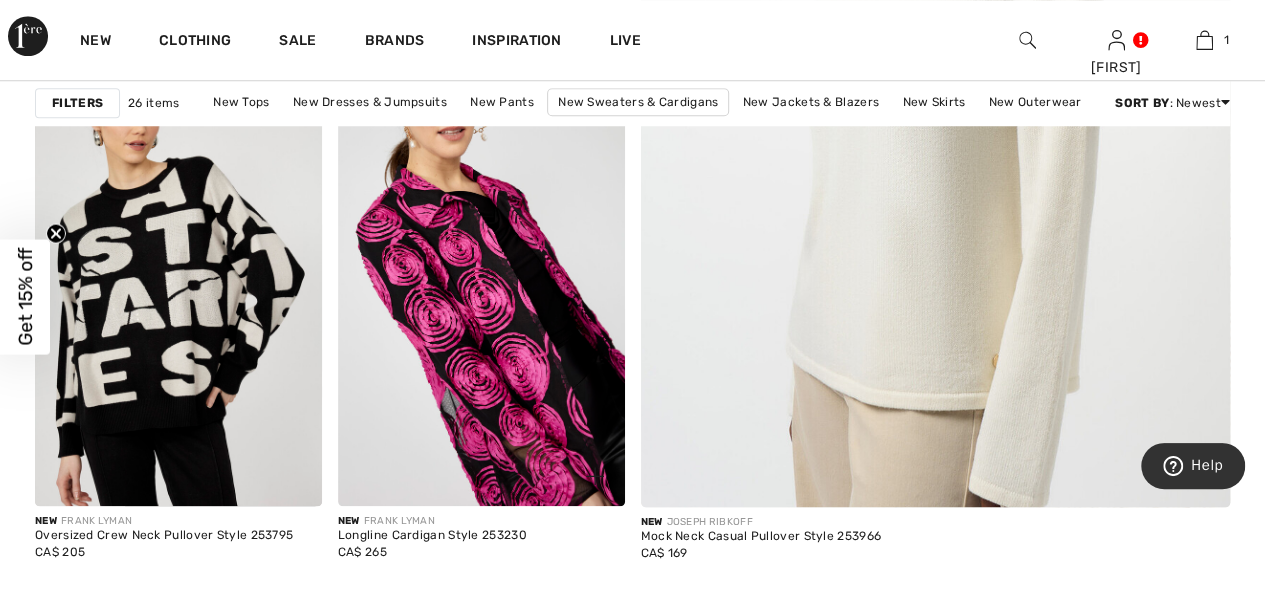 click at bounding box center [481, 291] 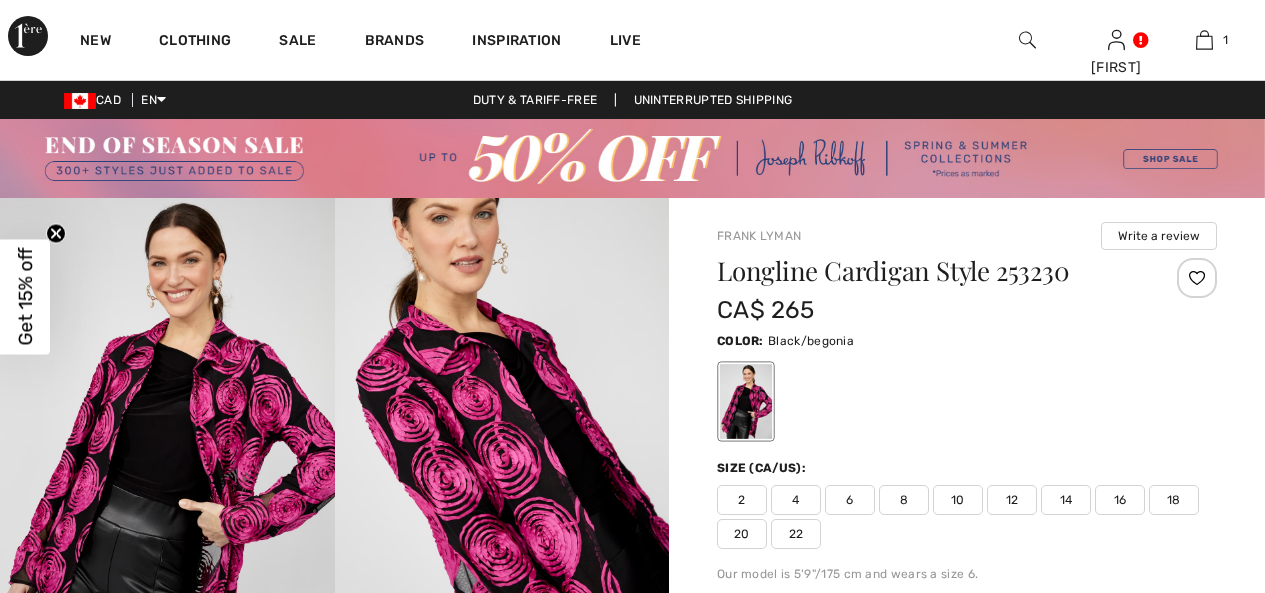 scroll, scrollTop: 0, scrollLeft: 0, axis: both 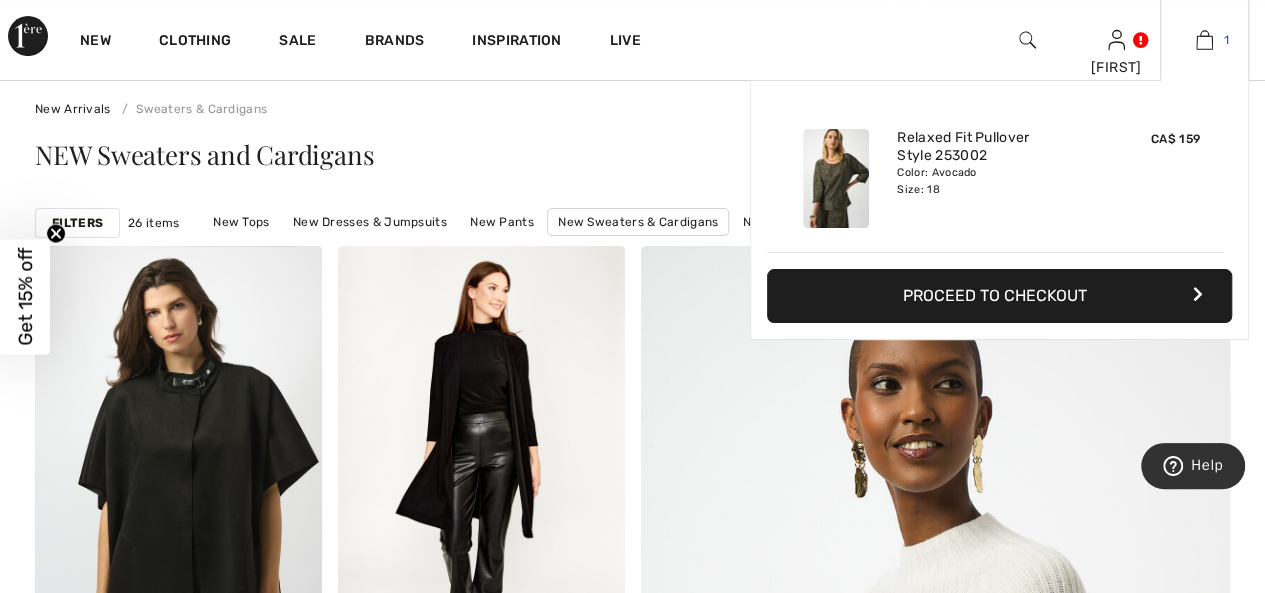 click at bounding box center [1204, 40] 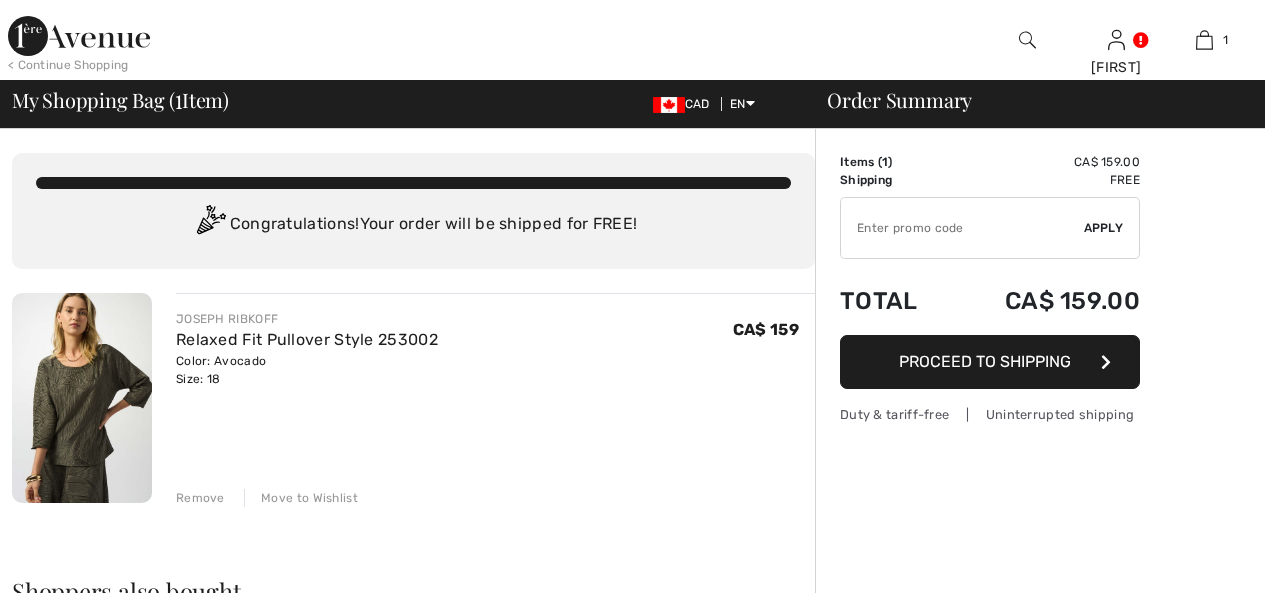 scroll, scrollTop: 0, scrollLeft: 0, axis: both 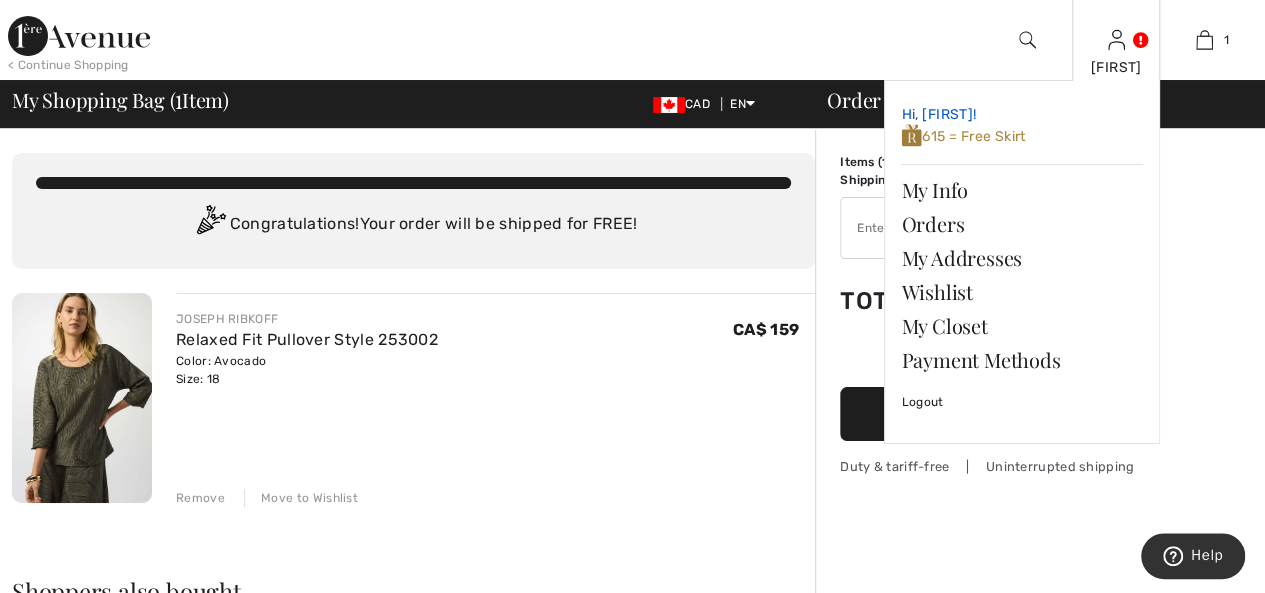 click at bounding box center (911, 135) 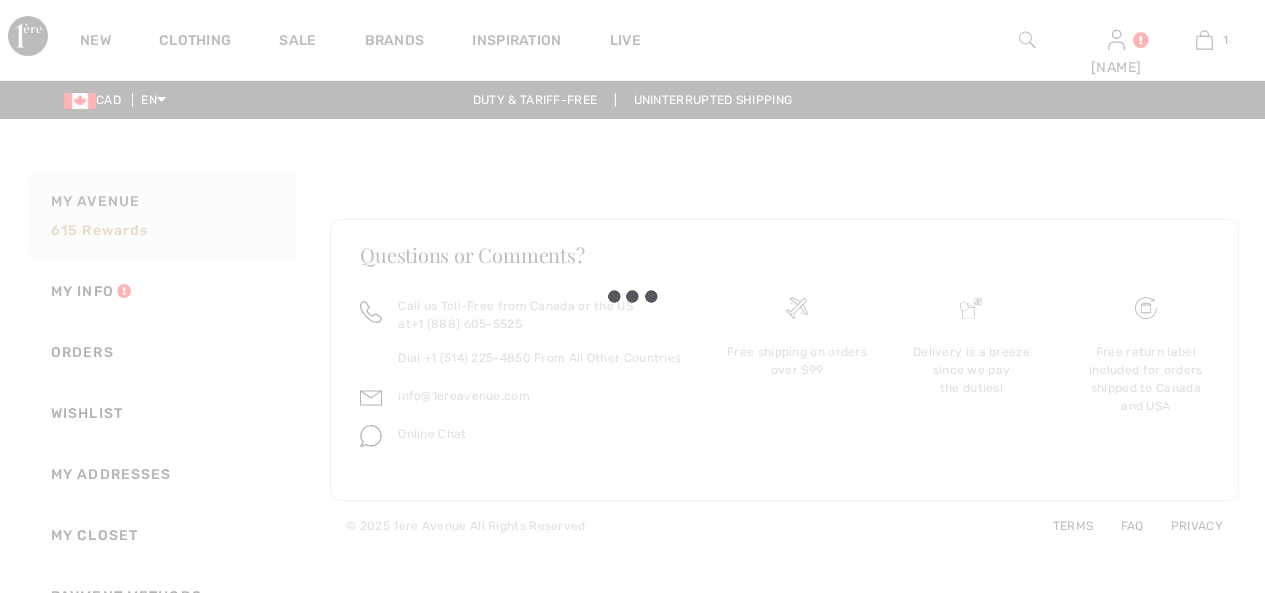 scroll, scrollTop: 0, scrollLeft: 0, axis: both 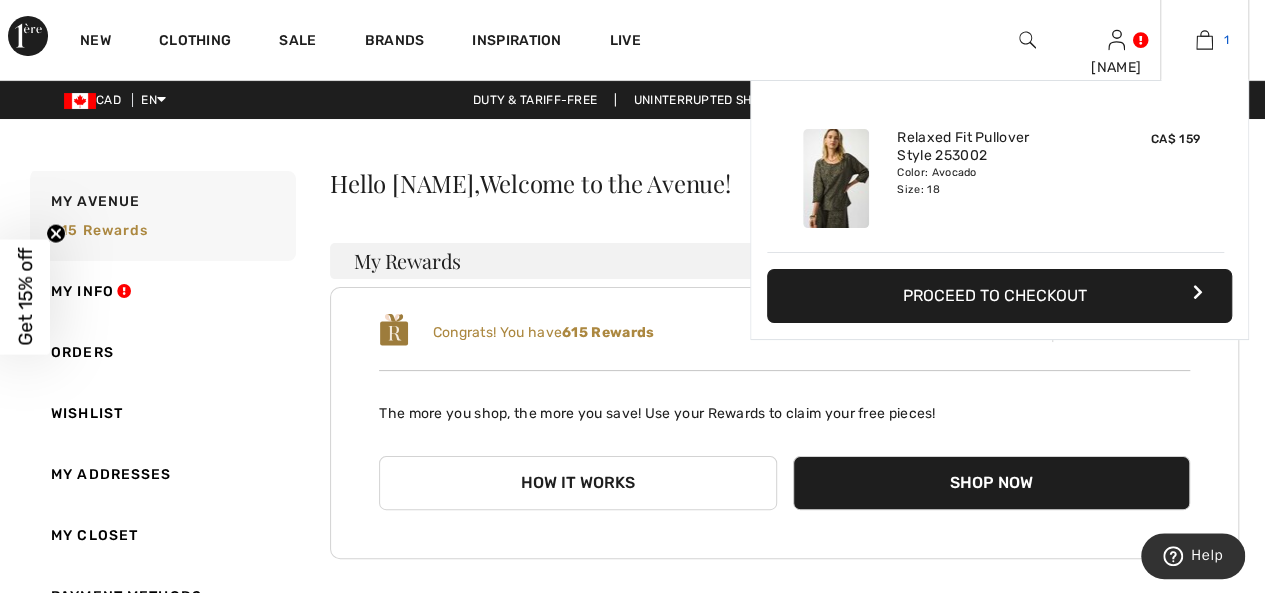 click at bounding box center (1204, 40) 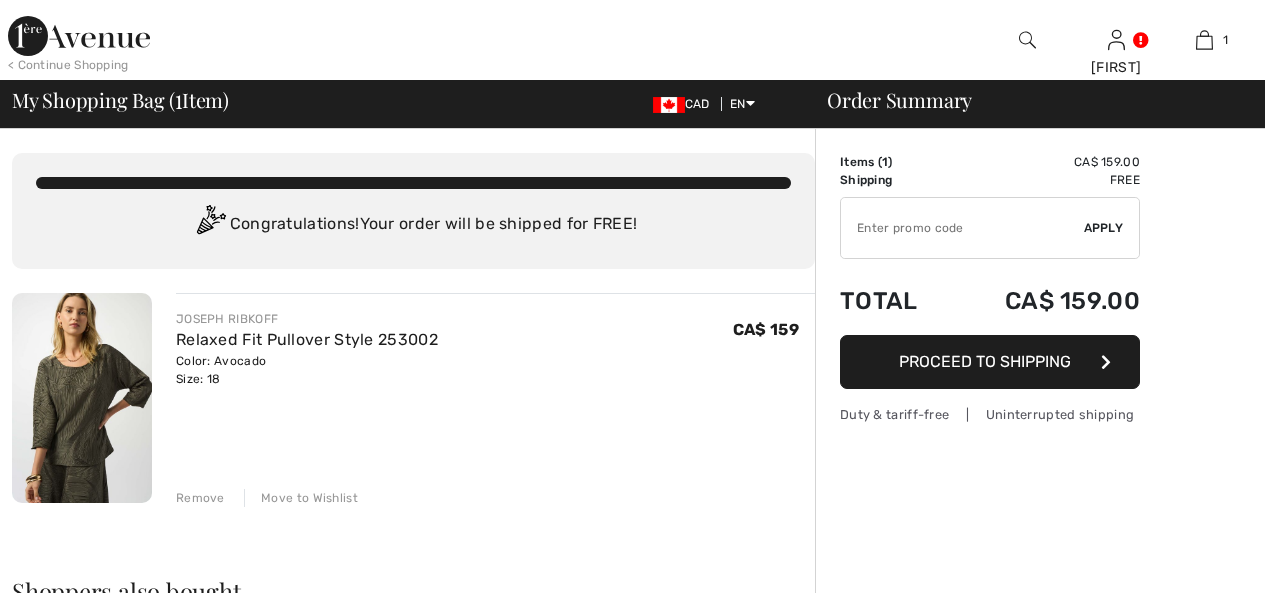 scroll, scrollTop: 0, scrollLeft: 0, axis: both 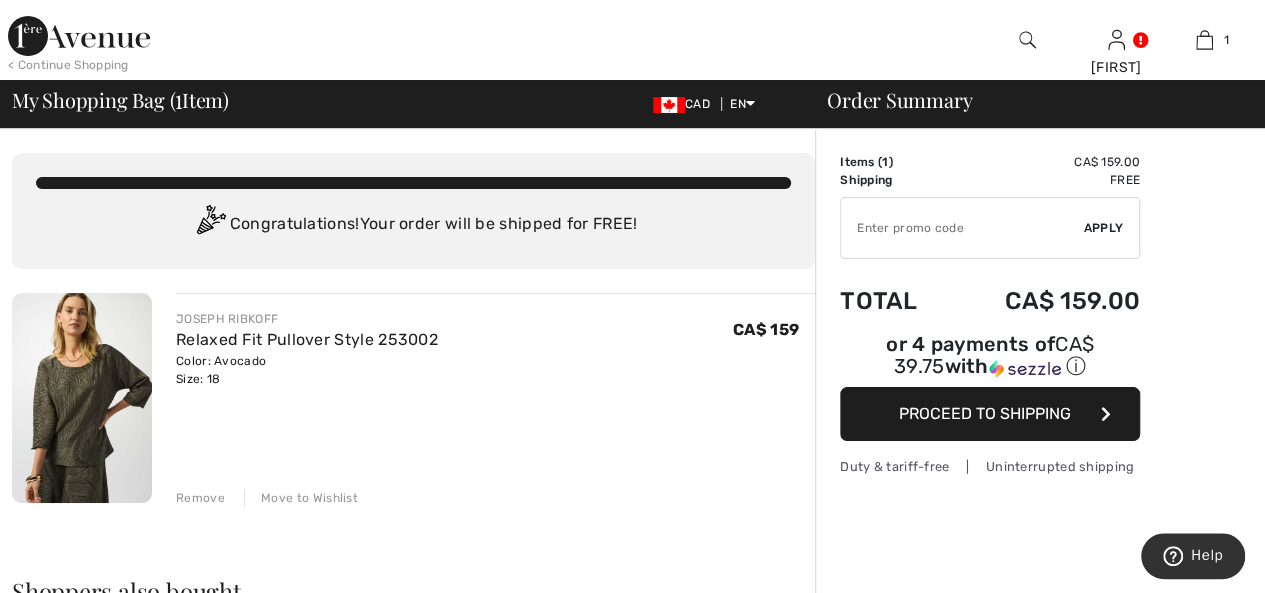 click on "Proceed to Shipping" at bounding box center (985, 413) 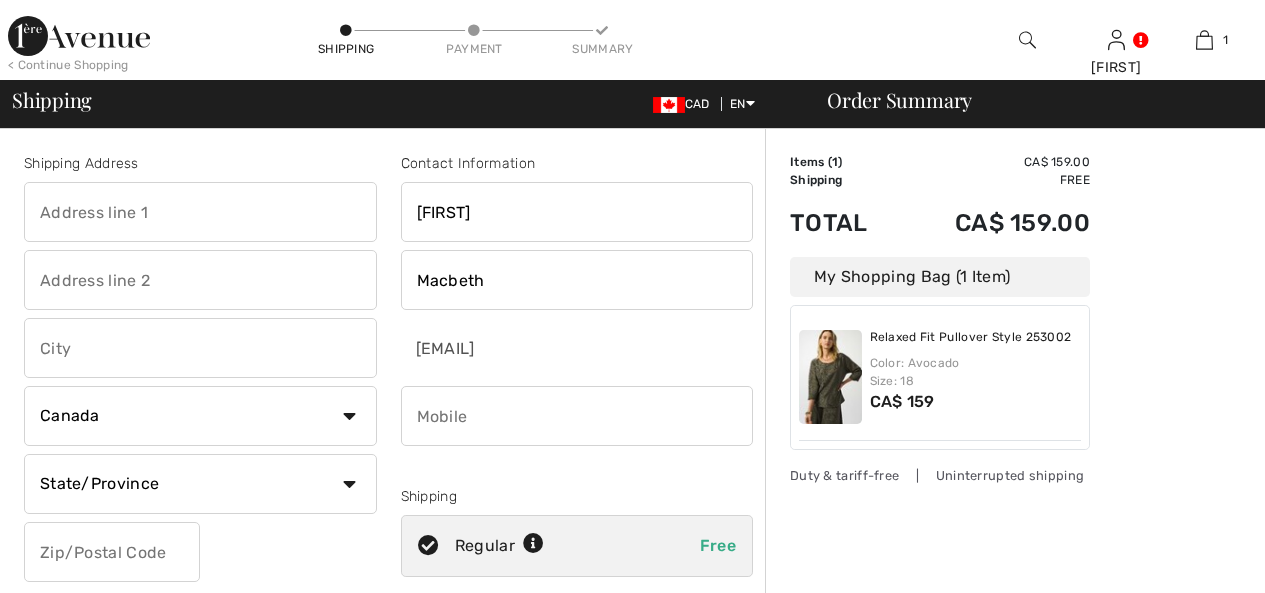 scroll, scrollTop: 0, scrollLeft: 0, axis: both 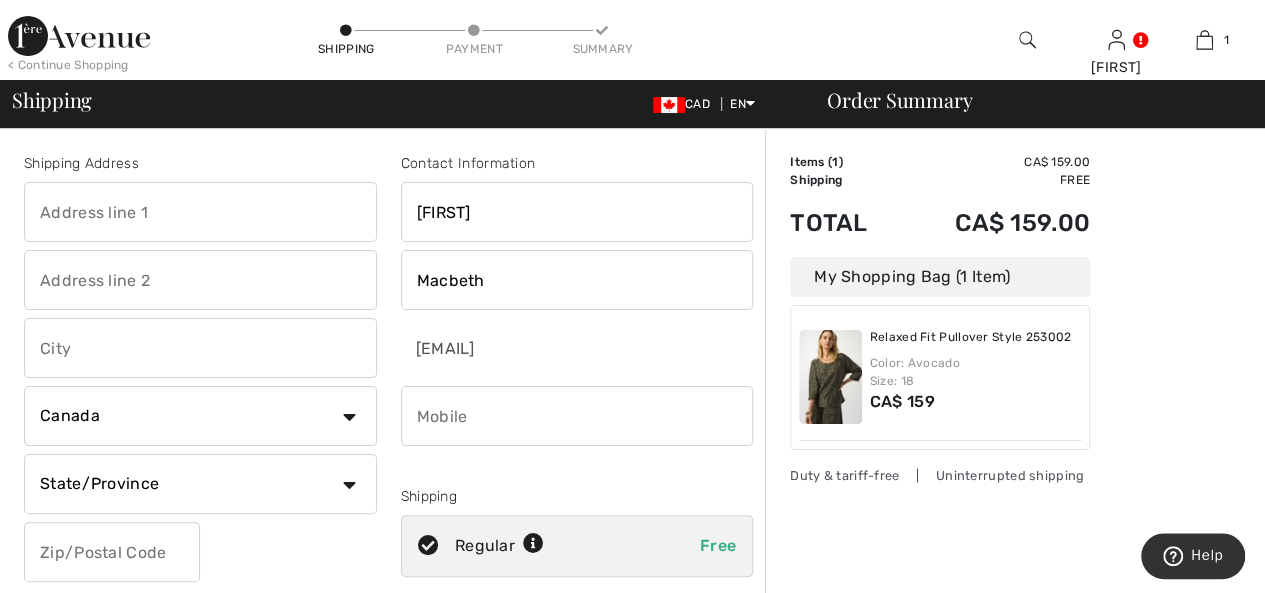 click at bounding box center (200, 212) 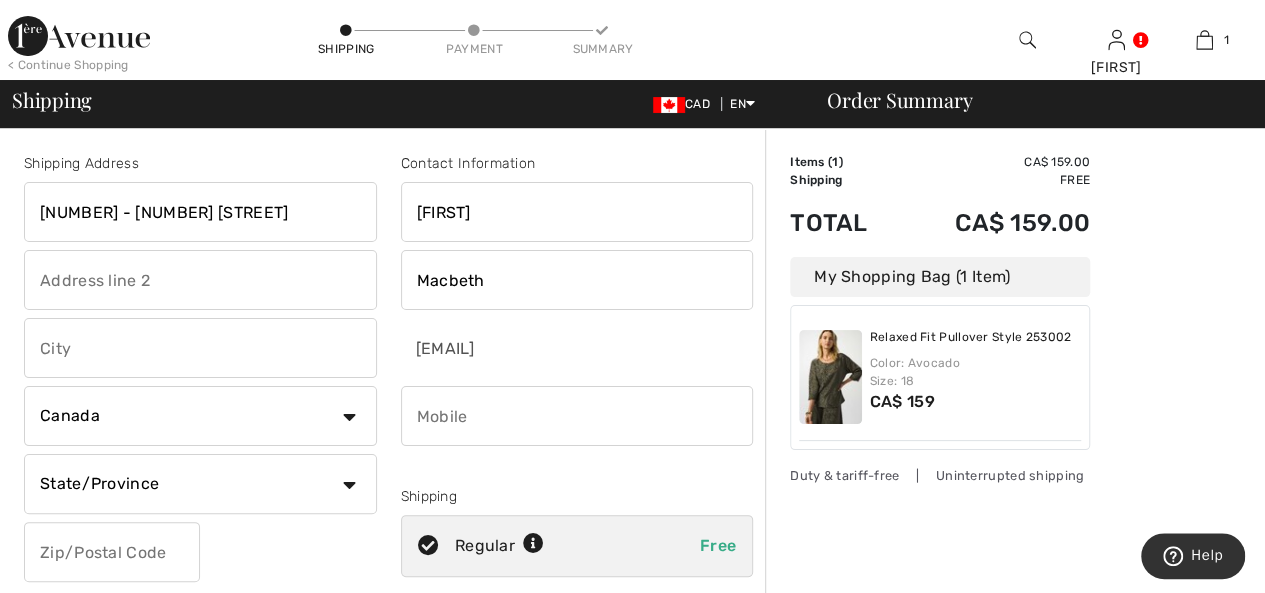 click at bounding box center (200, 348) 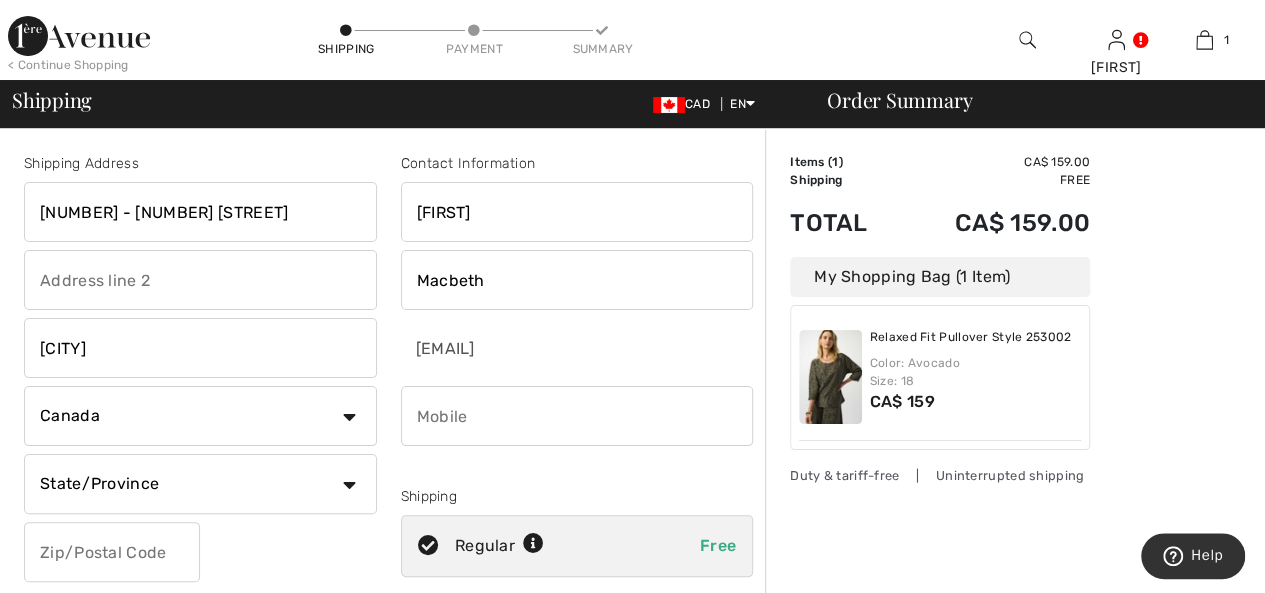 click on "State/Province
Alberta
British Columbia
Manitoba
New Brunswick
Newfoundland and Labrador
Northwest Territories
Nova Scotia
Nunavut
Ontario
Prince Edward Island
Quebec
Saskatchewan
Yukon" at bounding box center [200, 484] 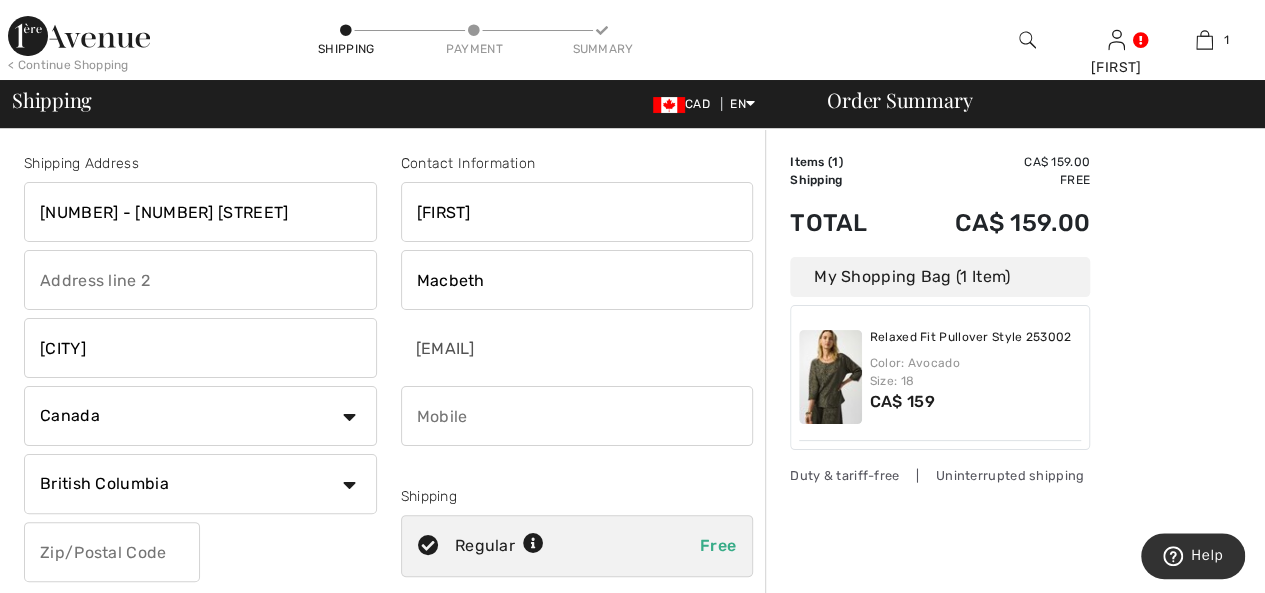 click on "State/Province
Alberta
British Columbia
Manitoba
New Brunswick
Newfoundland and Labrador
Northwest Territories
Nova Scotia
Nunavut
Ontario
Prince Edward Island
Quebec
Saskatchewan
Yukon" at bounding box center (200, 484) 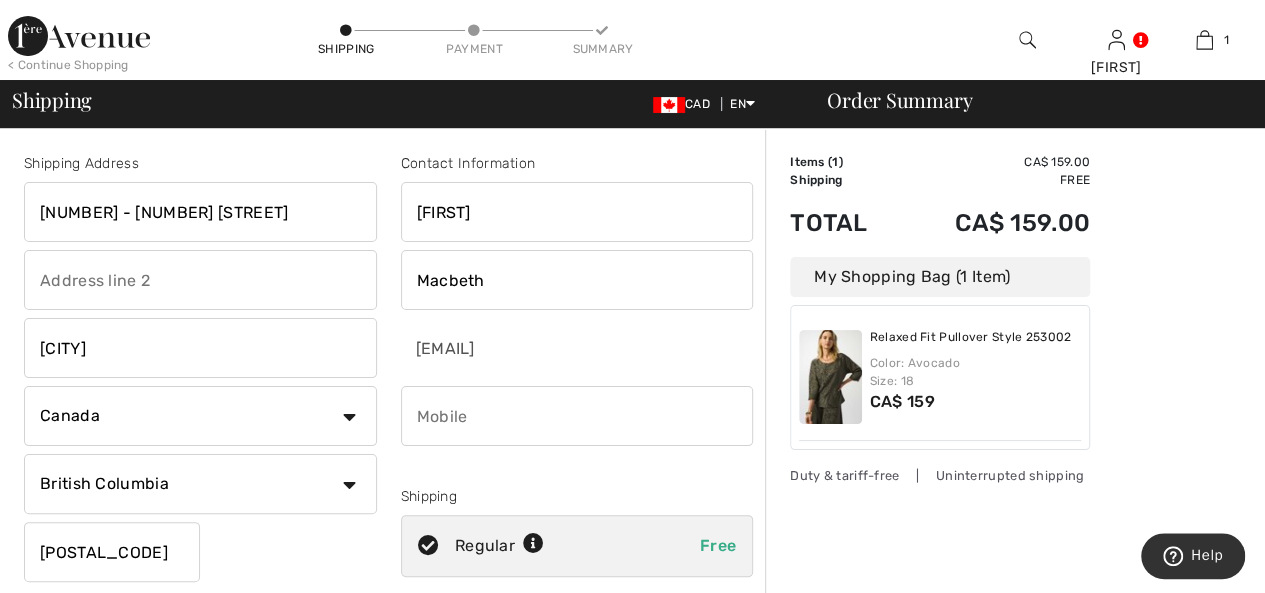 type on "V7L3H3" 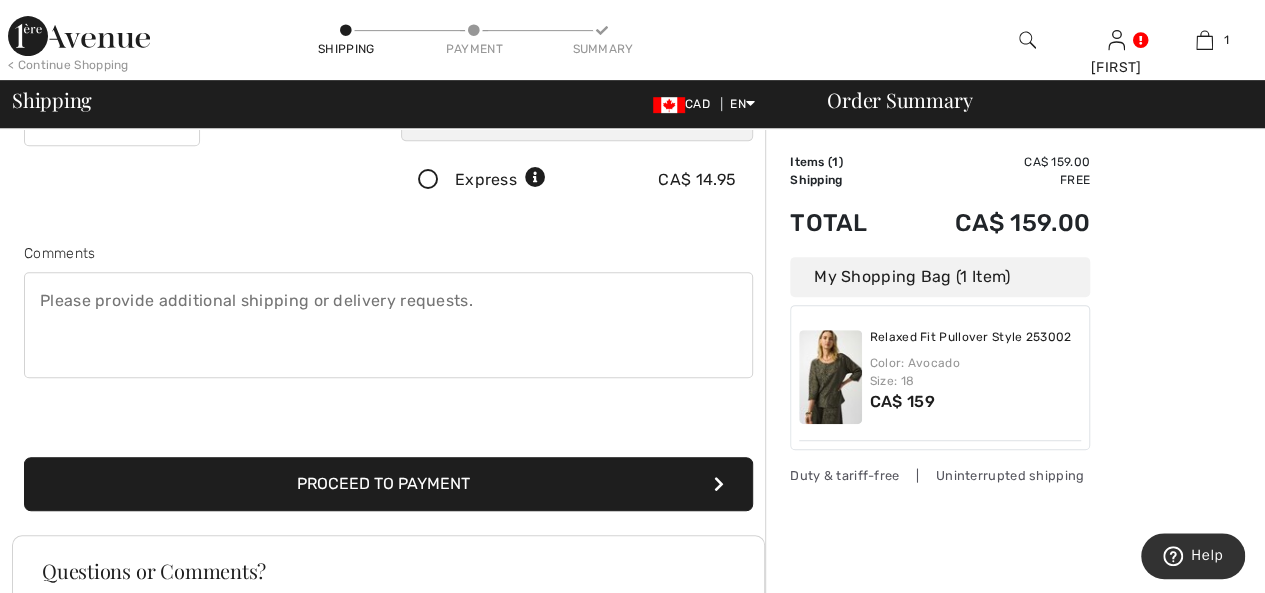 scroll, scrollTop: 444, scrollLeft: 0, axis: vertical 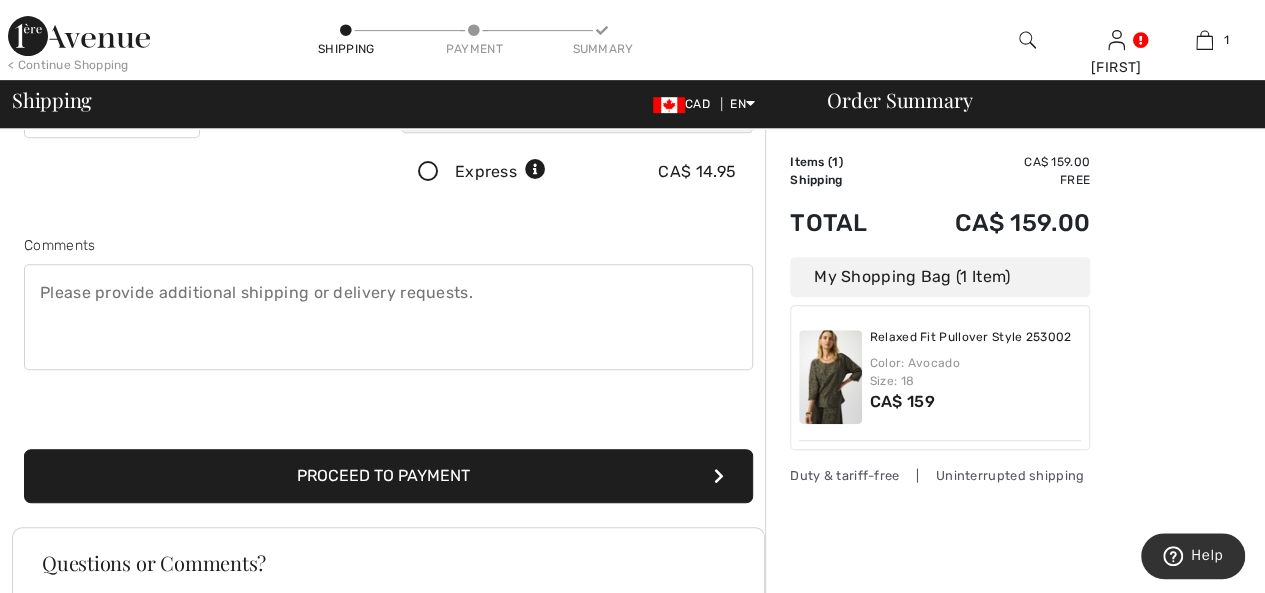 click on "Proceed to Payment" at bounding box center [388, 476] 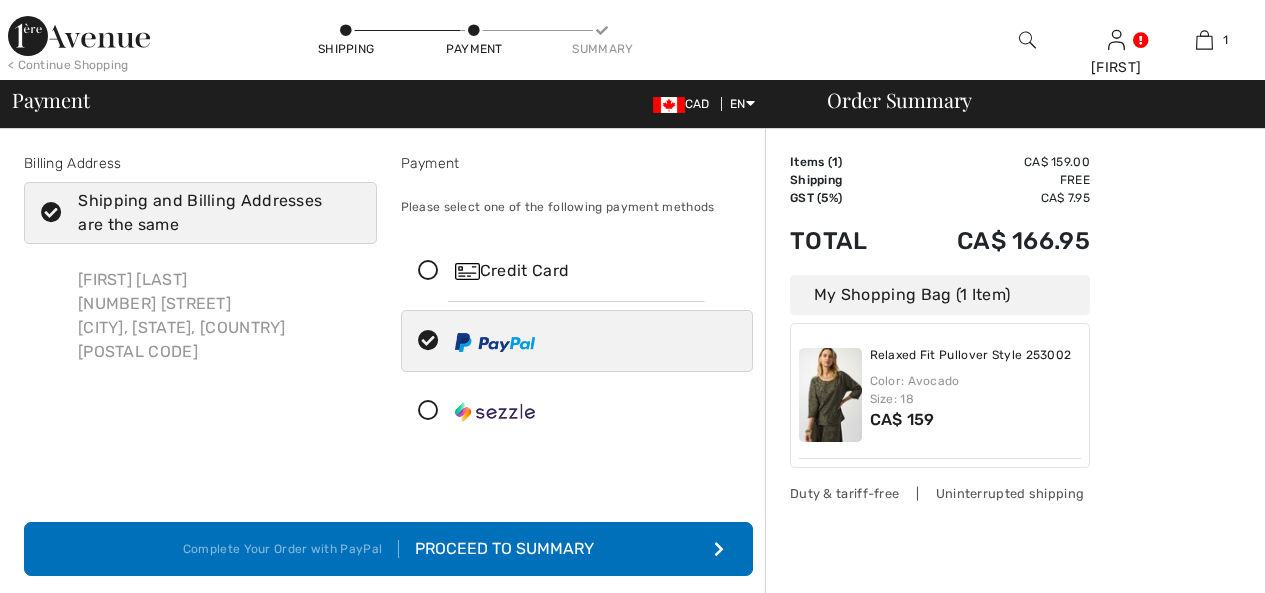 scroll, scrollTop: 0, scrollLeft: 0, axis: both 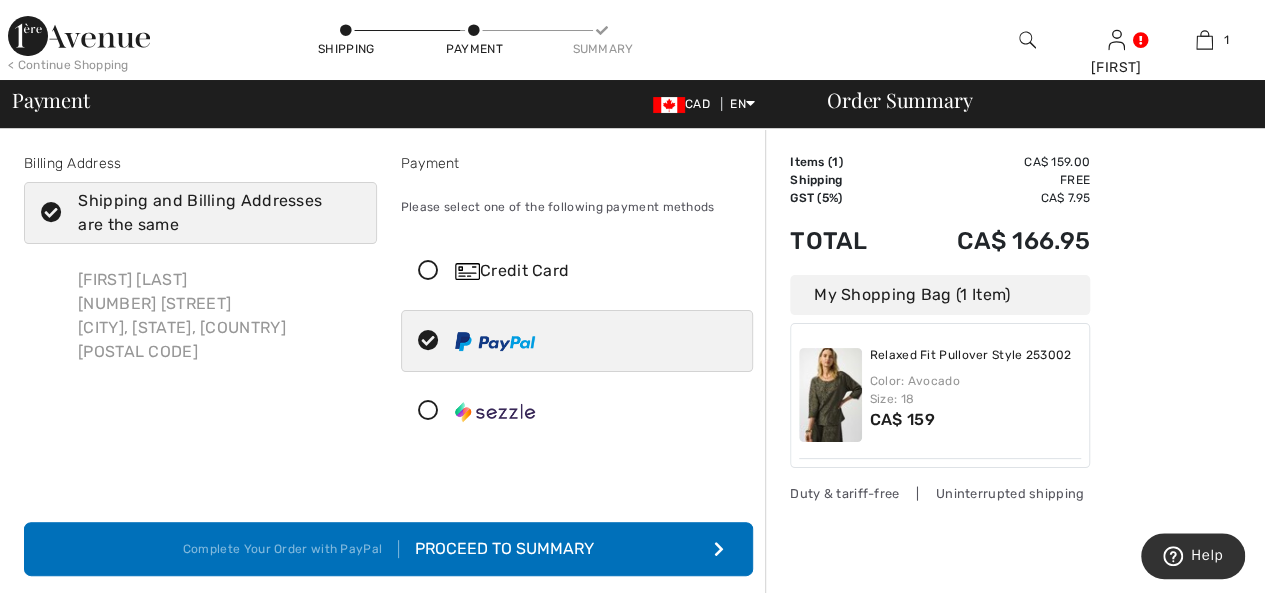 click on "Proceed to Summary" at bounding box center [496, 549] 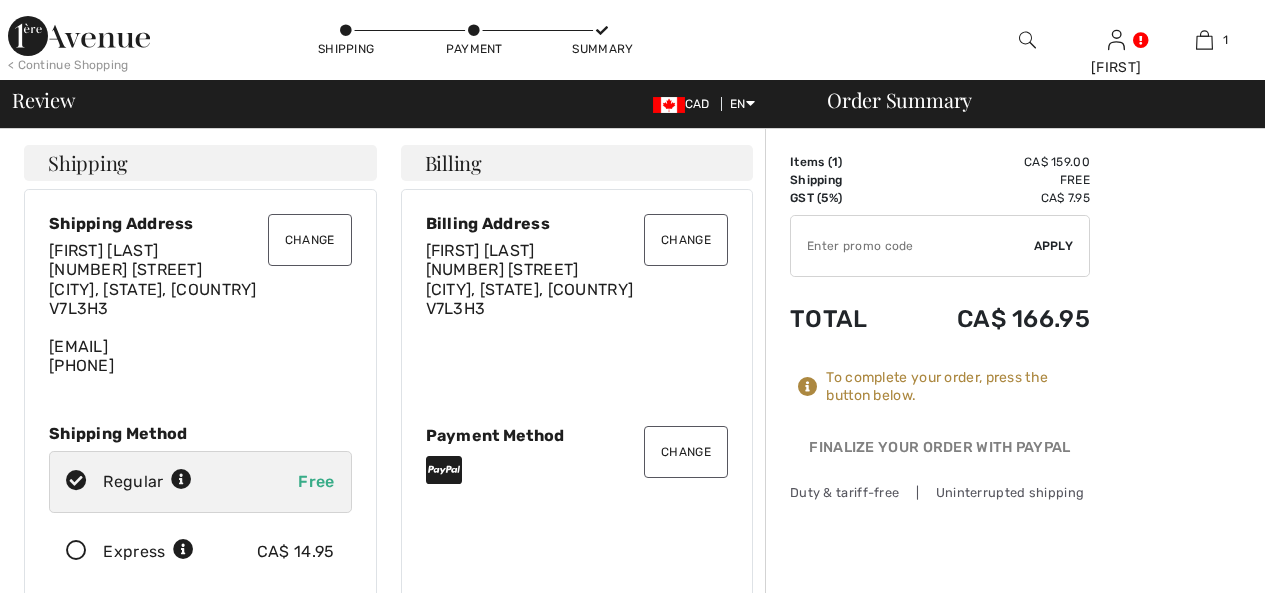 scroll, scrollTop: 0, scrollLeft: 0, axis: both 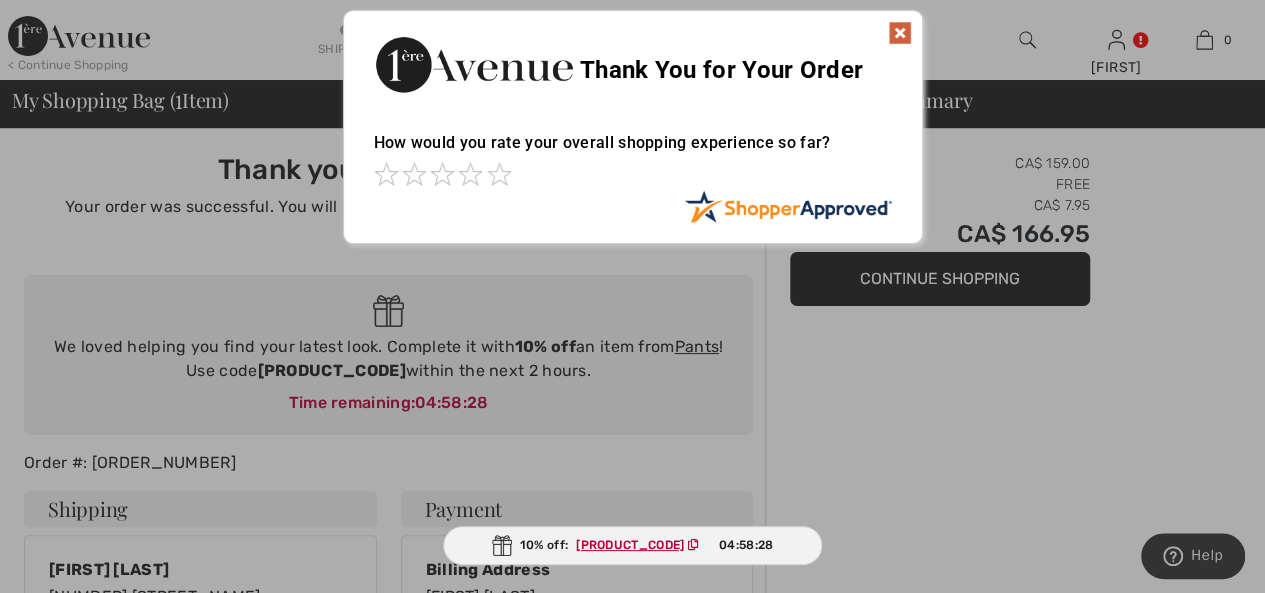 click at bounding box center [900, 33] 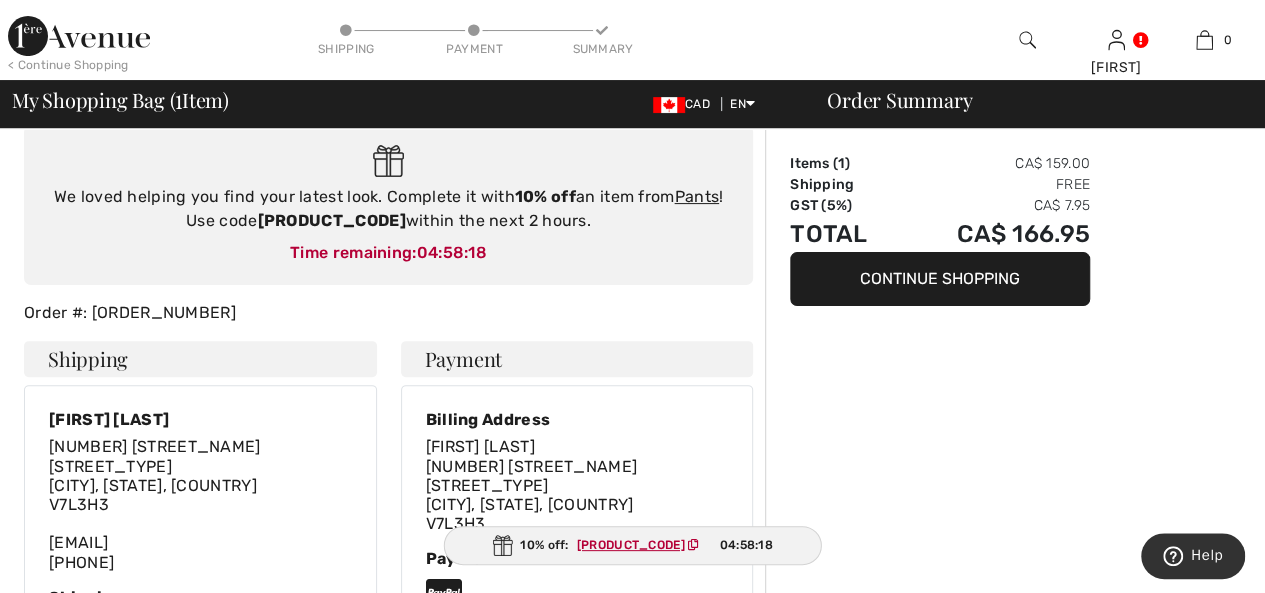 scroll, scrollTop: 152, scrollLeft: 0, axis: vertical 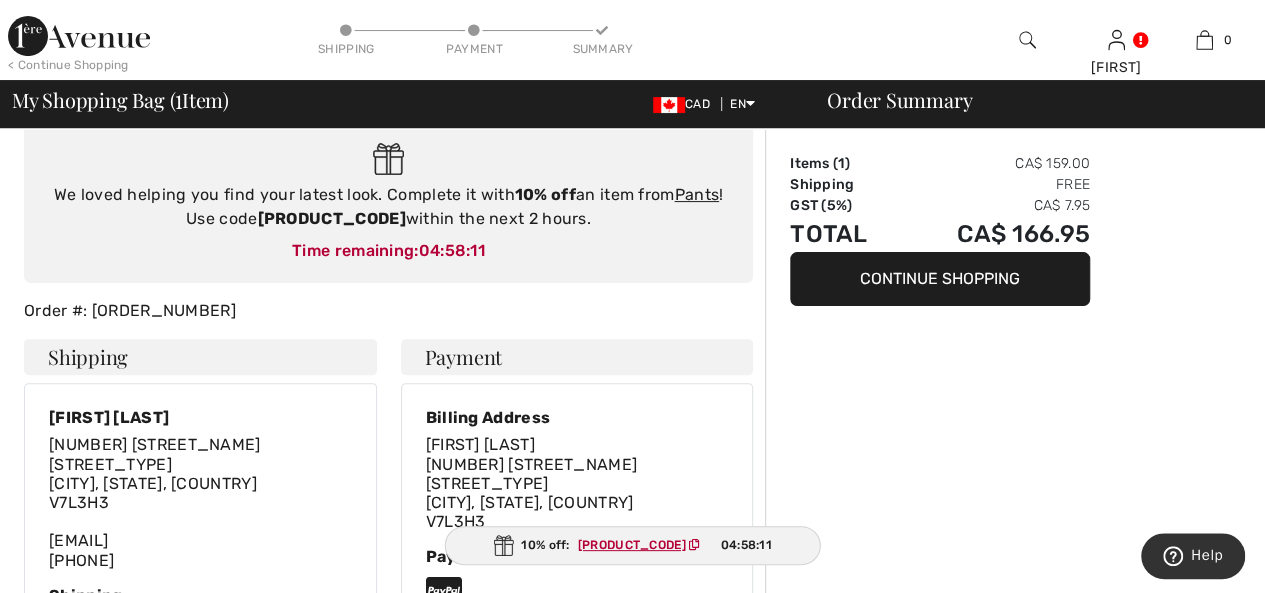 drag, startPoint x: 1262, startPoint y: 116, endPoint x: 1279, endPoint y: 162, distance: 49.0408 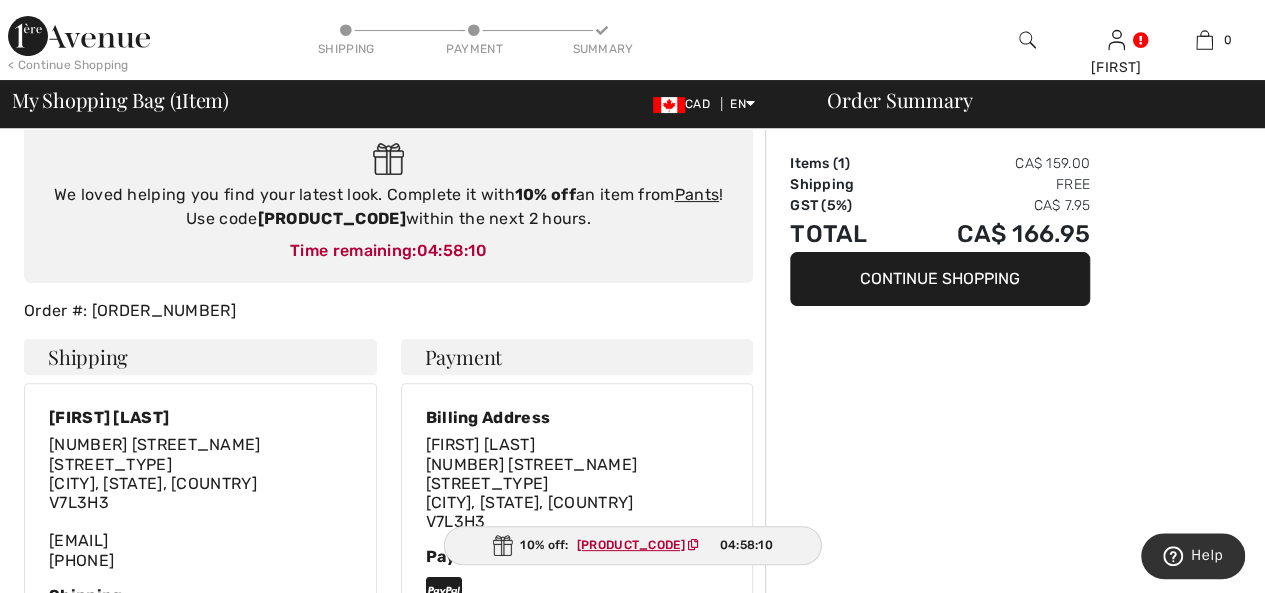 click on "Order Summary
Items ( 1 )
CA$ 159.00
Shipping
Free
GST (5%) CA$ 7.95
Total
CA$ 166.95
Continue Shopping" at bounding box center (1015, 607) 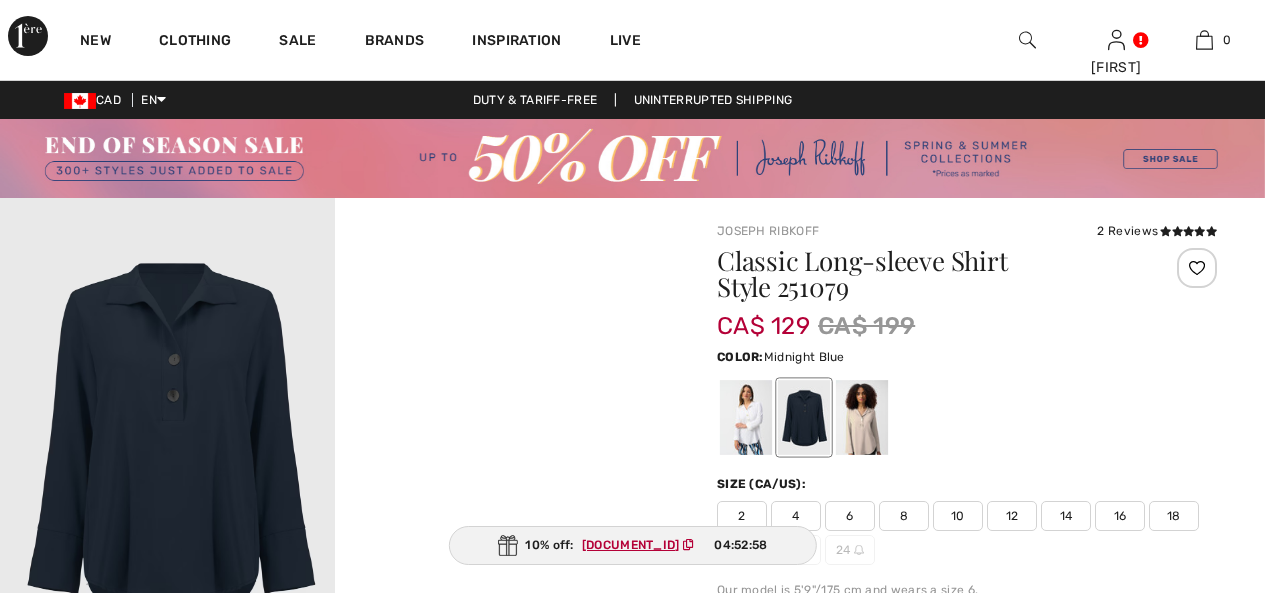 scroll, scrollTop: 0, scrollLeft: 0, axis: both 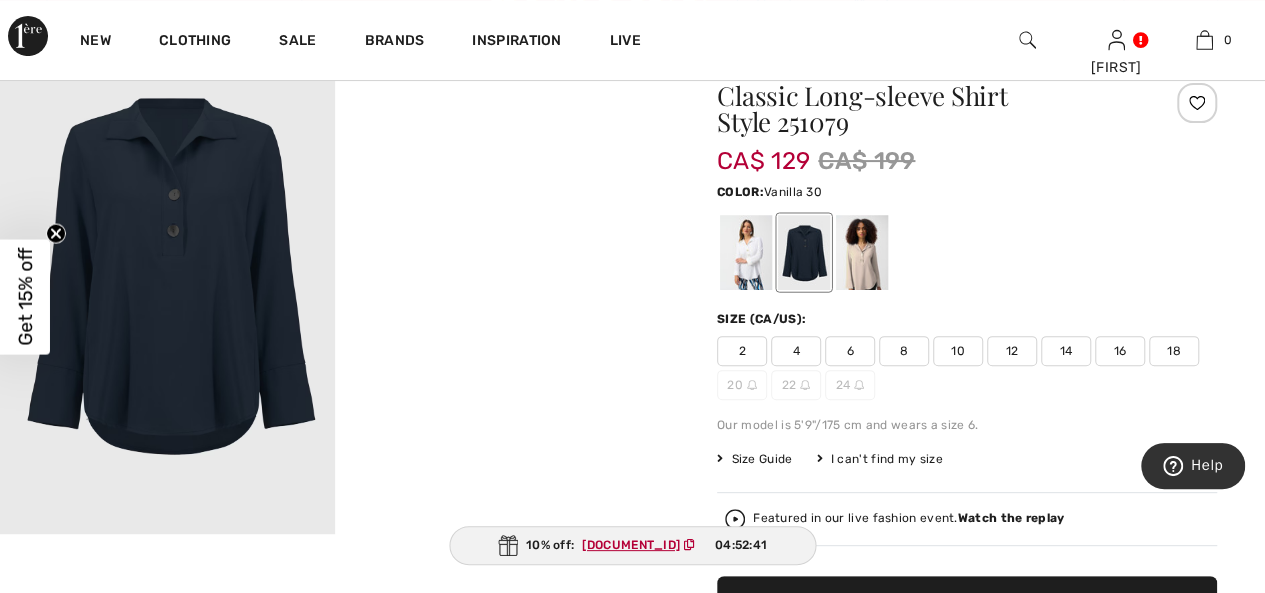 click at bounding box center (746, 252) 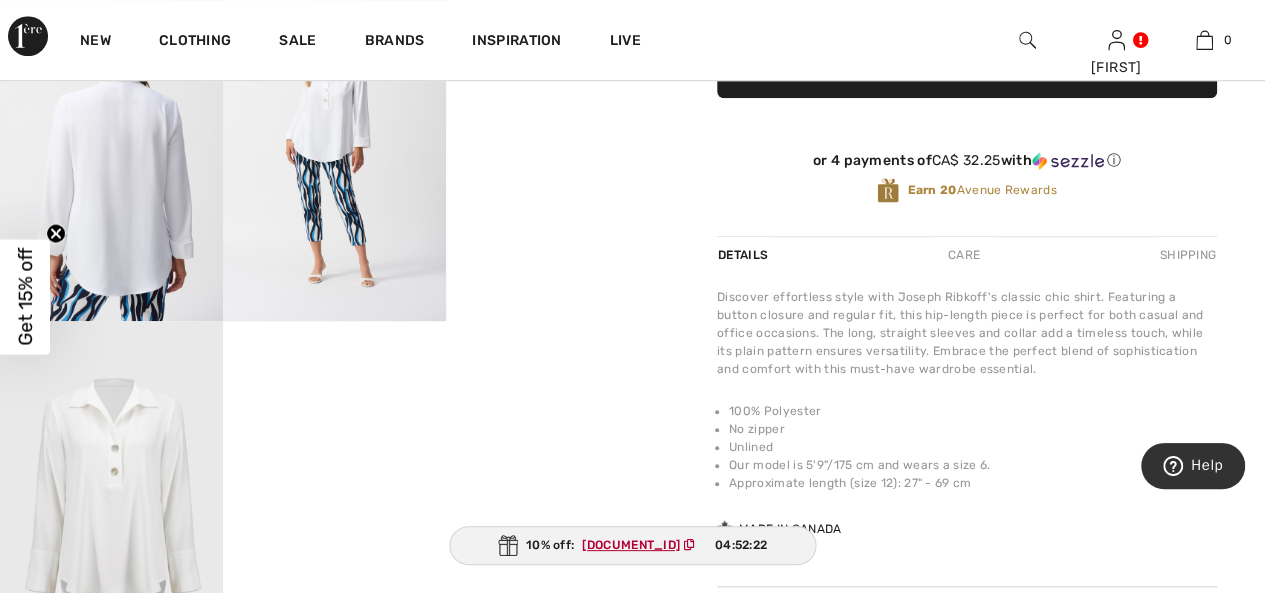 scroll, scrollTop: 718, scrollLeft: 0, axis: vertical 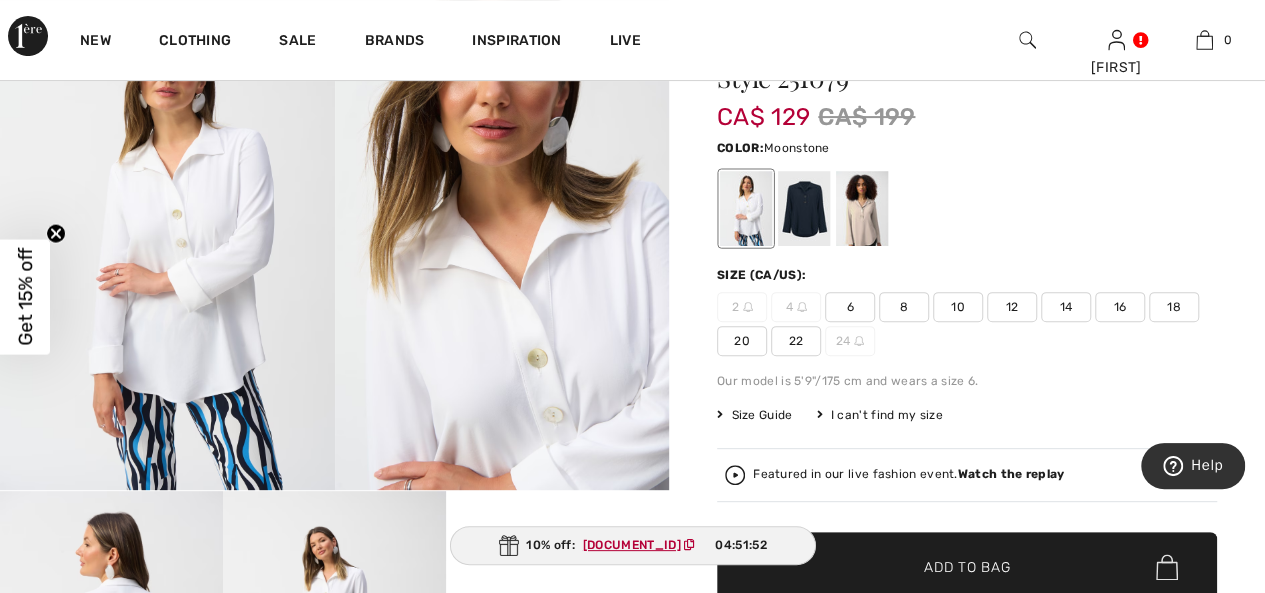 click at bounding box center (862, 208) 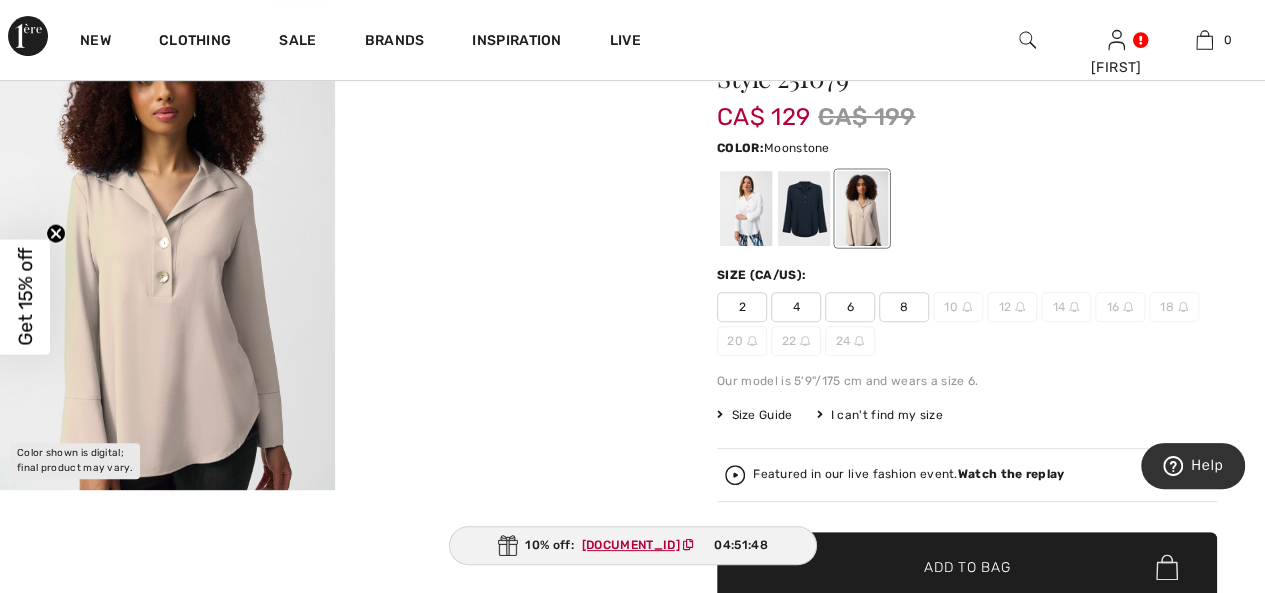 click at bounding box center (167, 239) 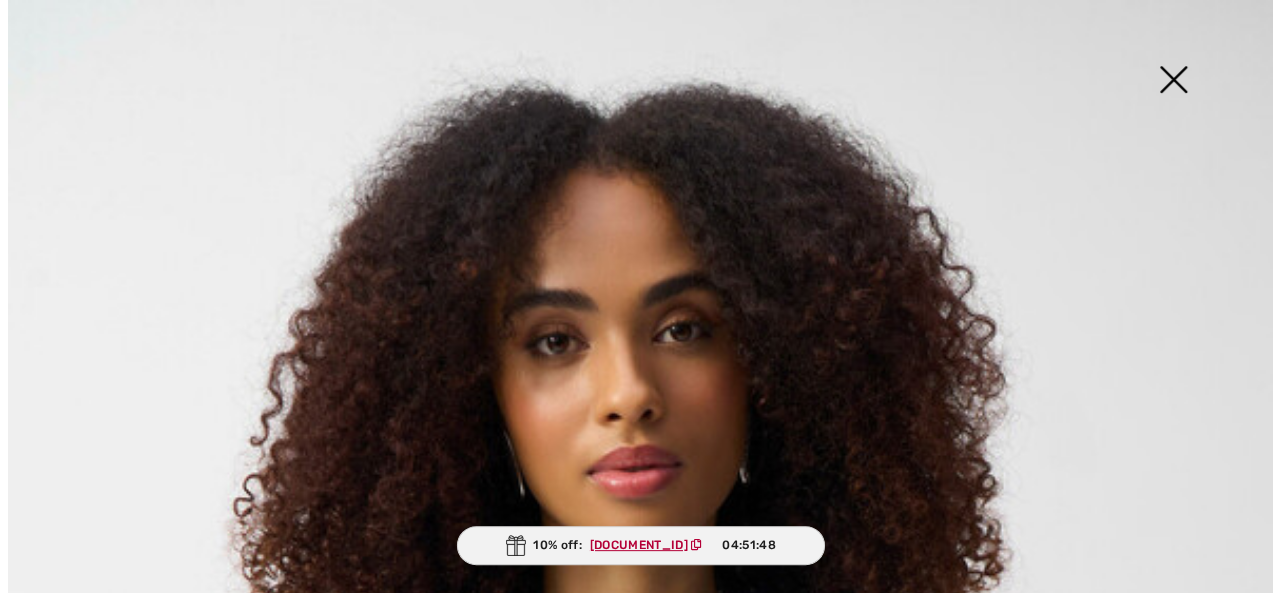 scroll, scrollTop: 210, scrollLeft: 0, axis: vertical 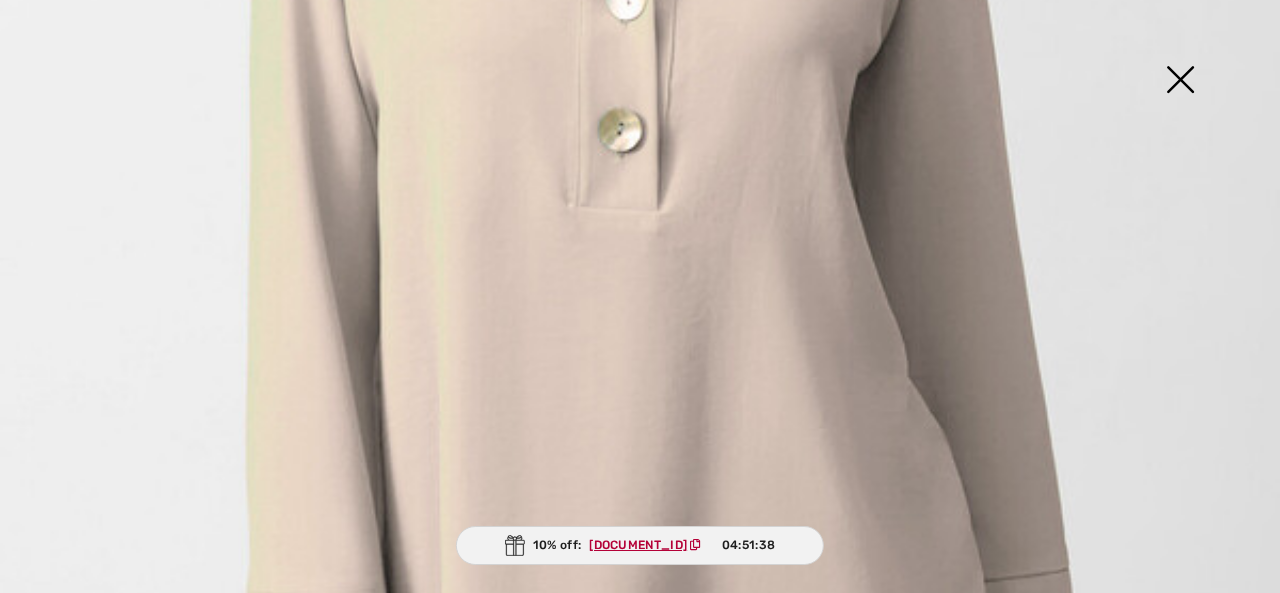 click at bounding box center (1180, 81) 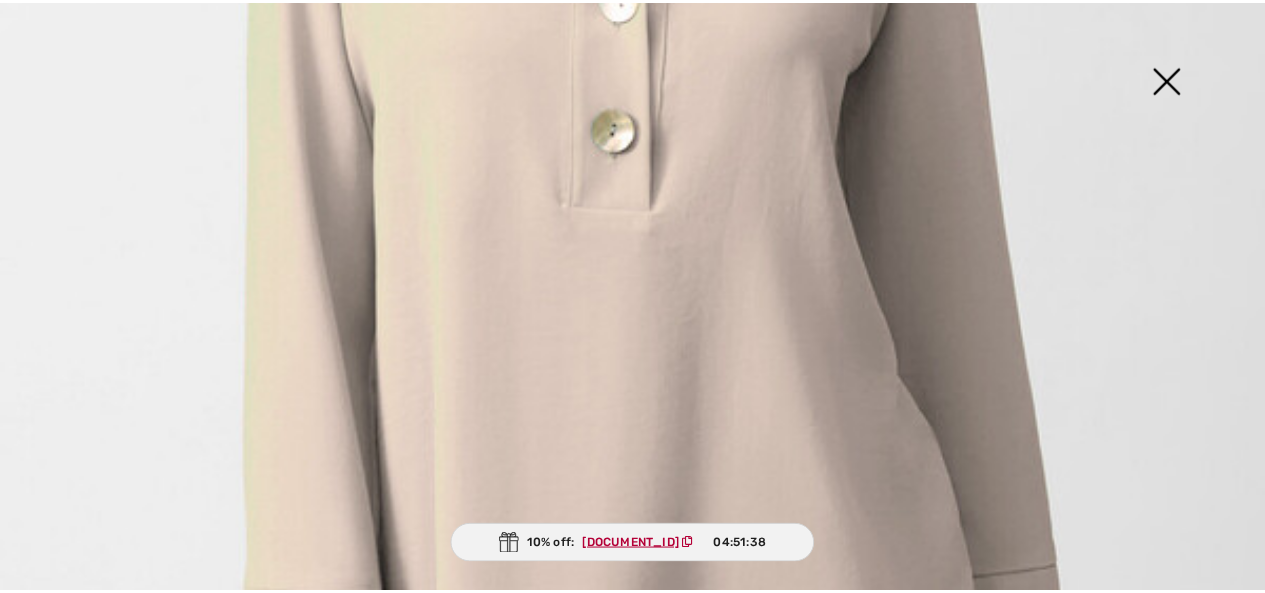 scroll, scrollTop: 209, scrollLeft: 0, axis: vertical 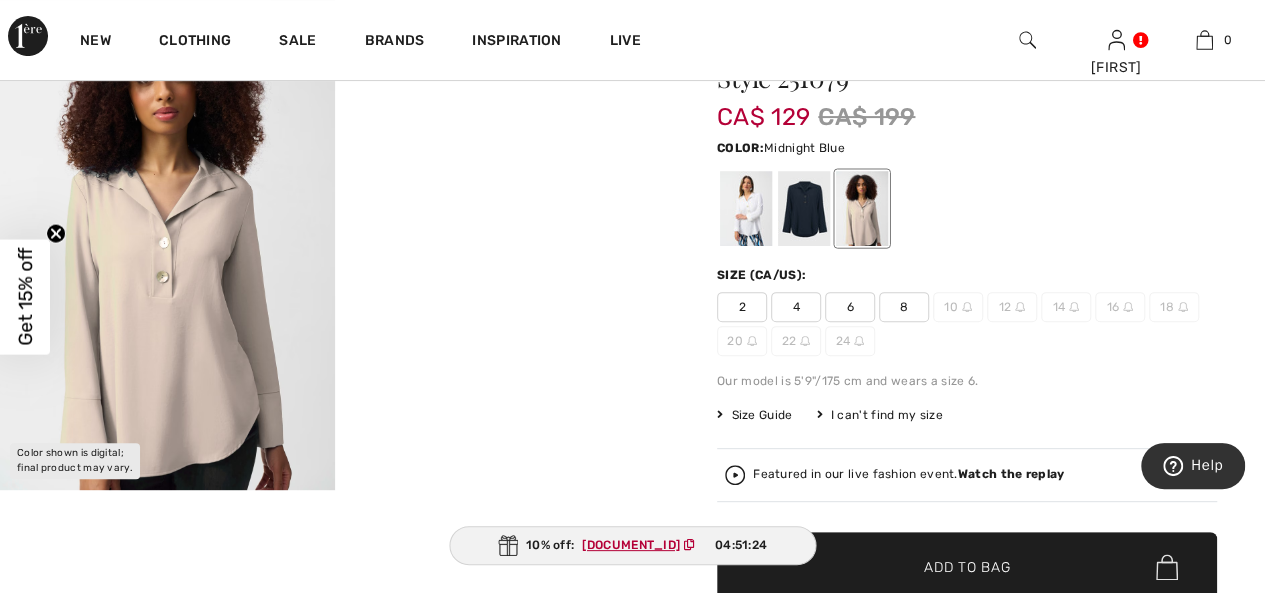 click at bounding box center [804, 208] 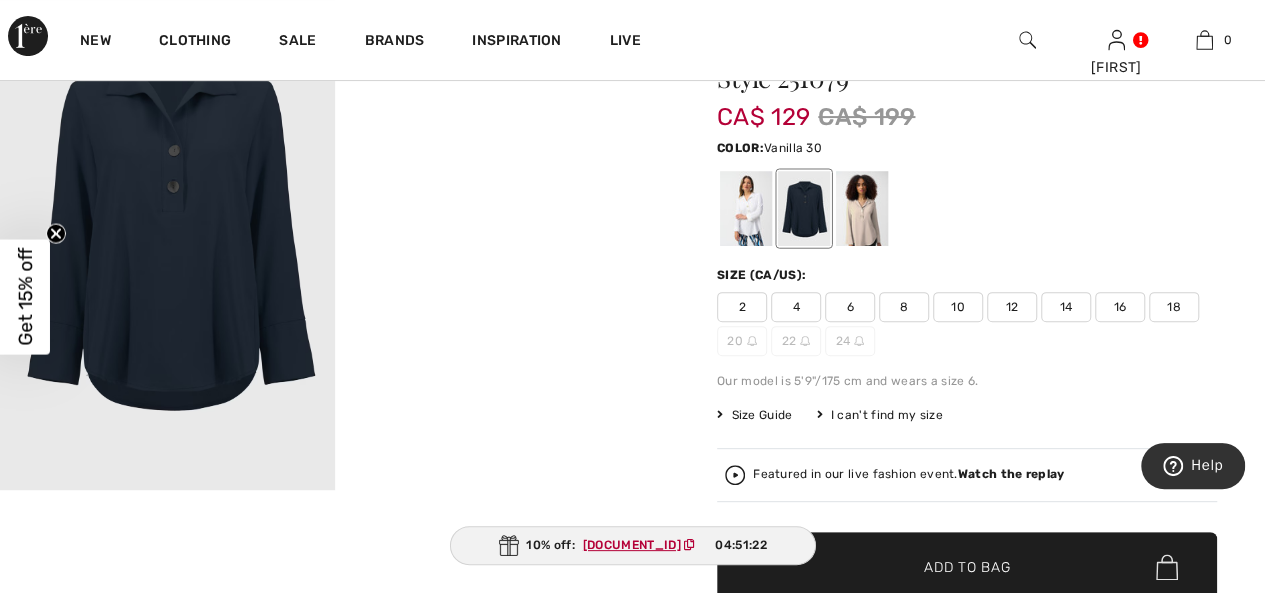 click at bounding box center [746, 208] 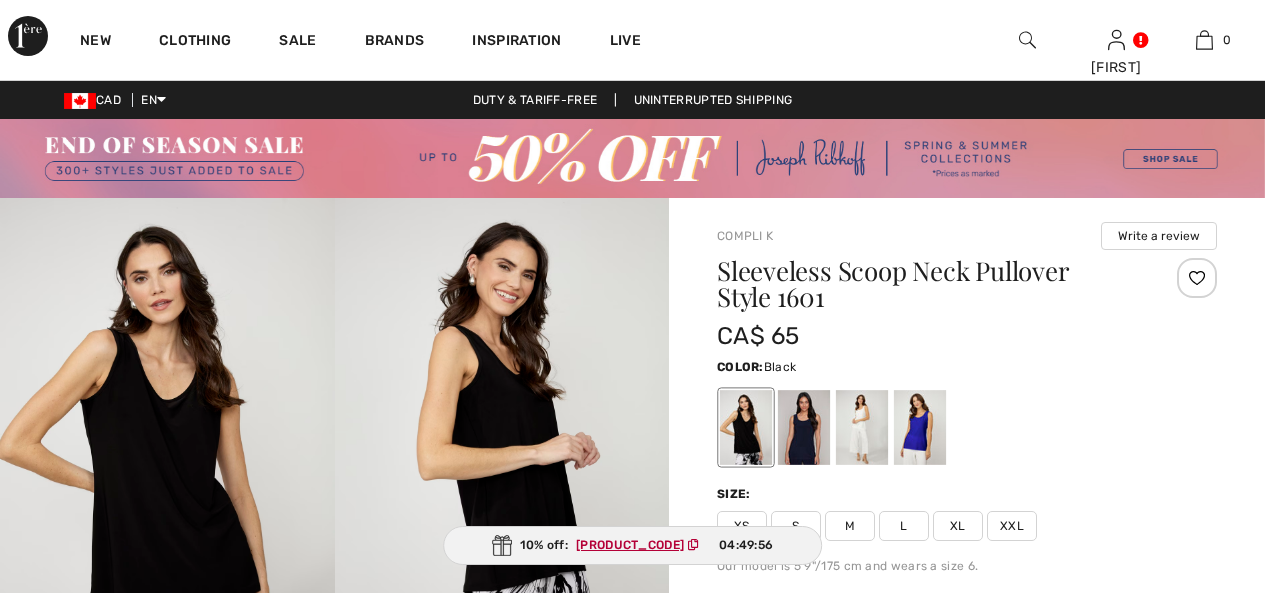 scroll, scrollTop: 0, scrollLeft: 0, axis: both 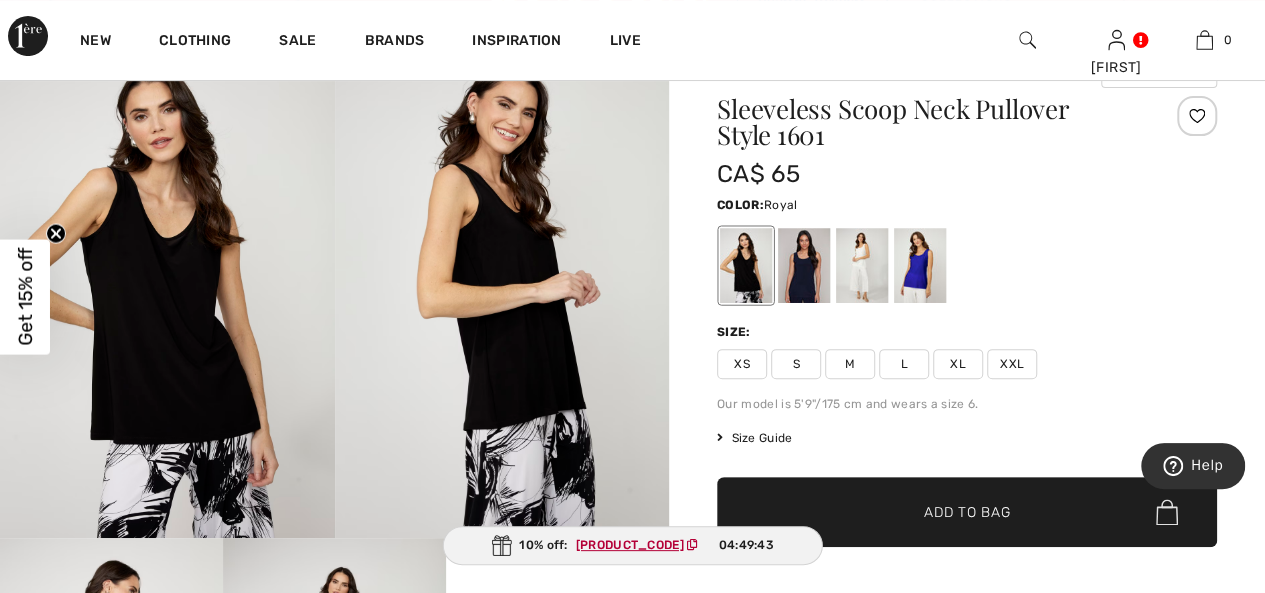 click at bounding box center [920, 265] 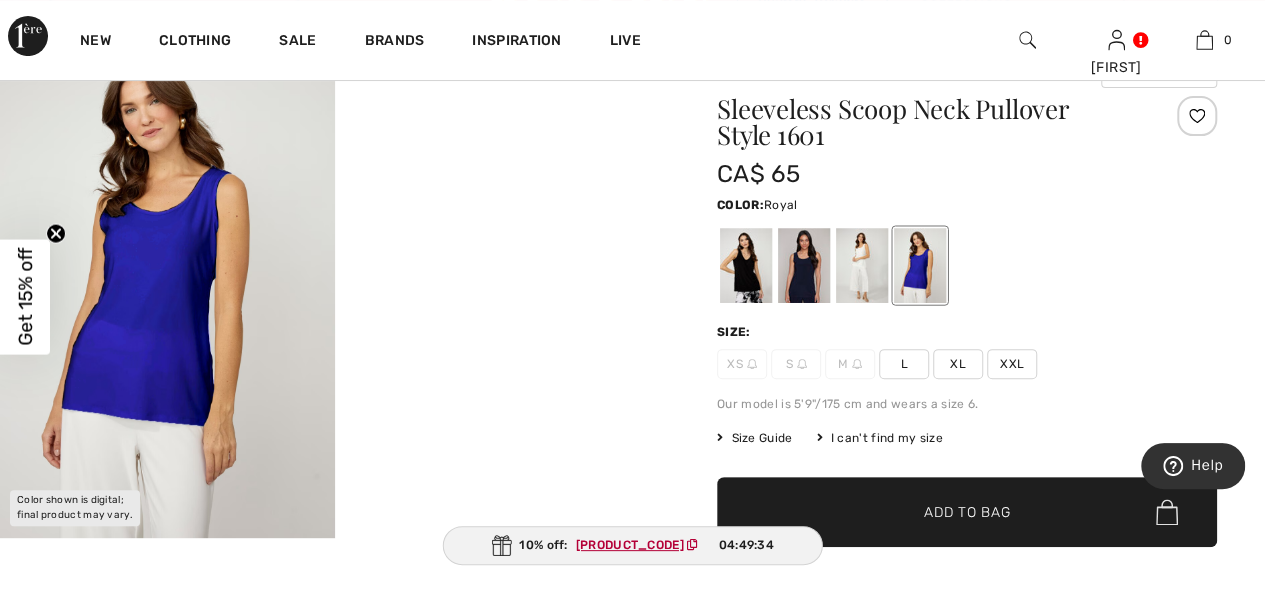 click at bounding box center [167, 287] 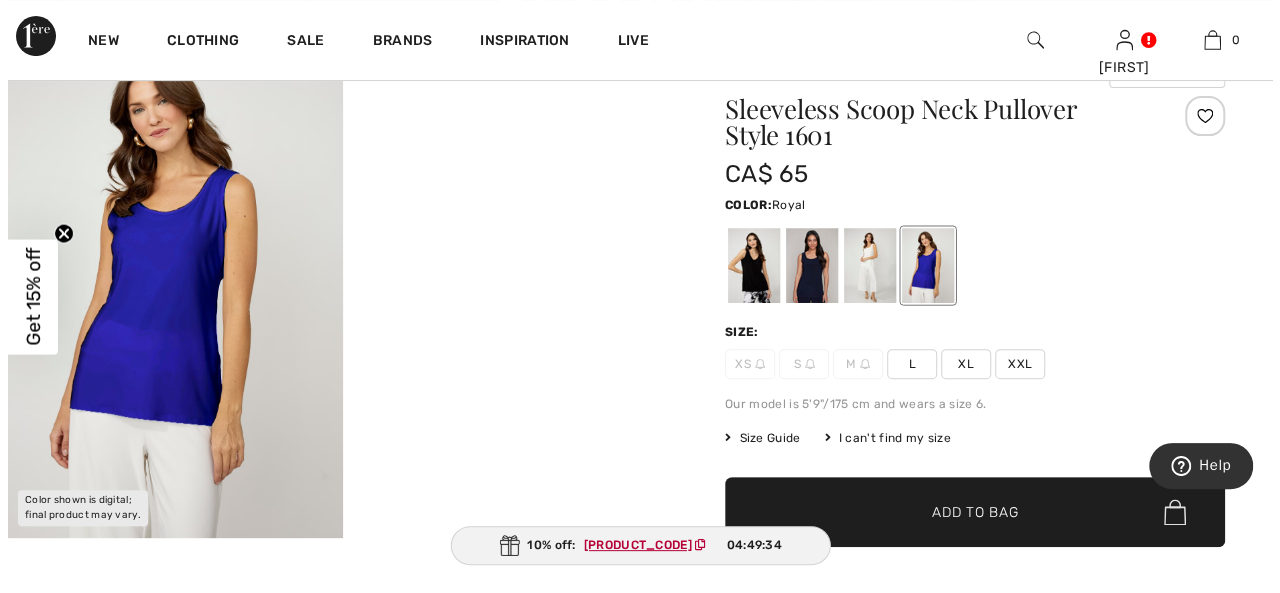 scroll, scrollTop: 163, scrollLeft: 0, axis: vertical 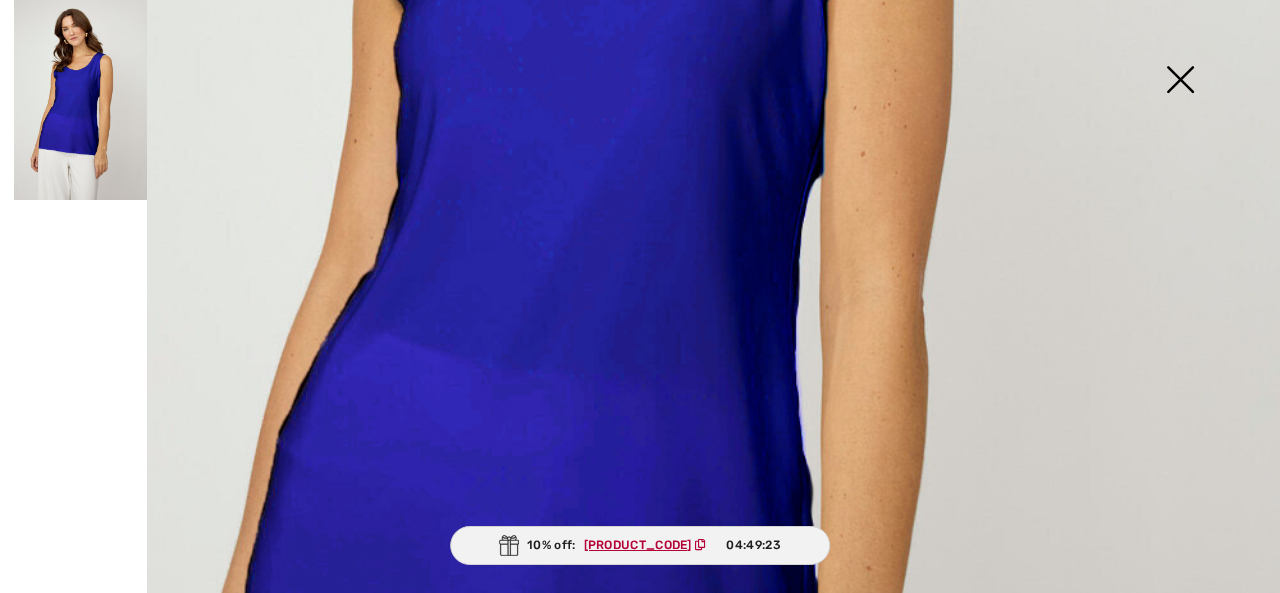 click at bounding box center (1180, 81) 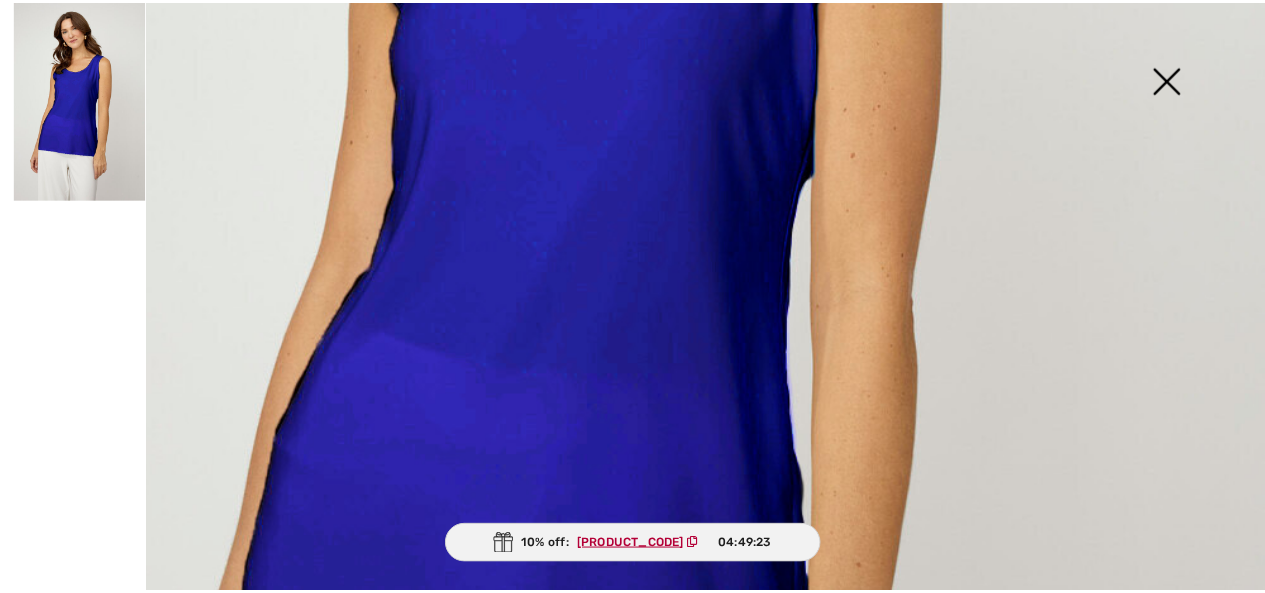 scroll, scrollTop: 162, scrollLeft: 0, axis: vertical 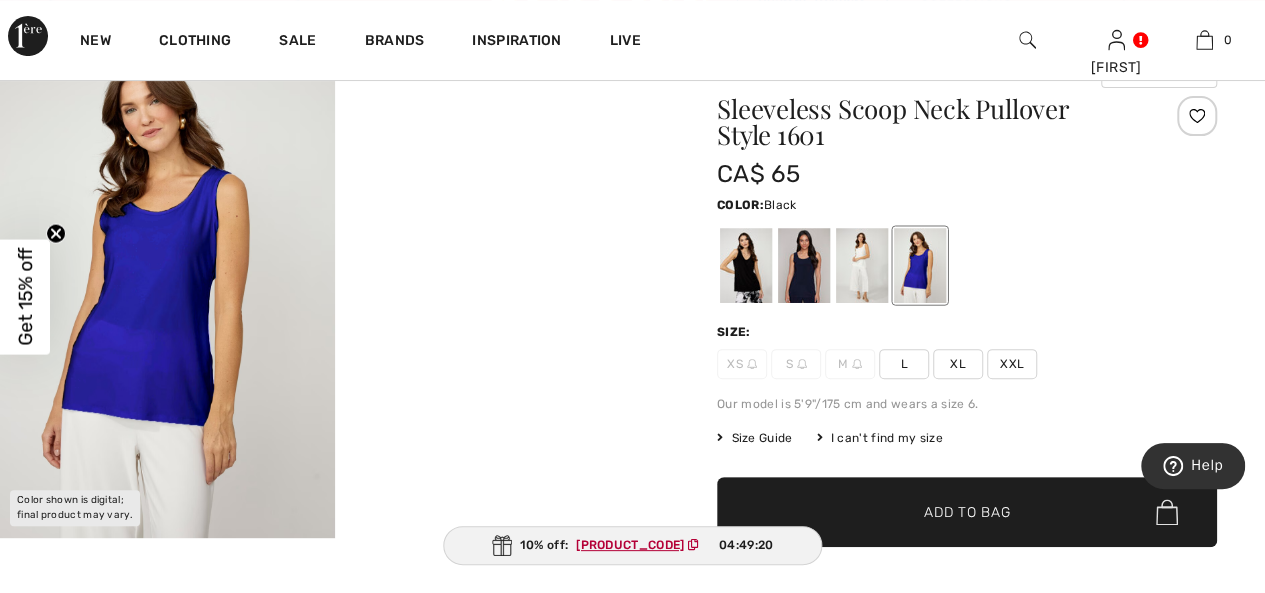 click at bounding box center [746, 265] 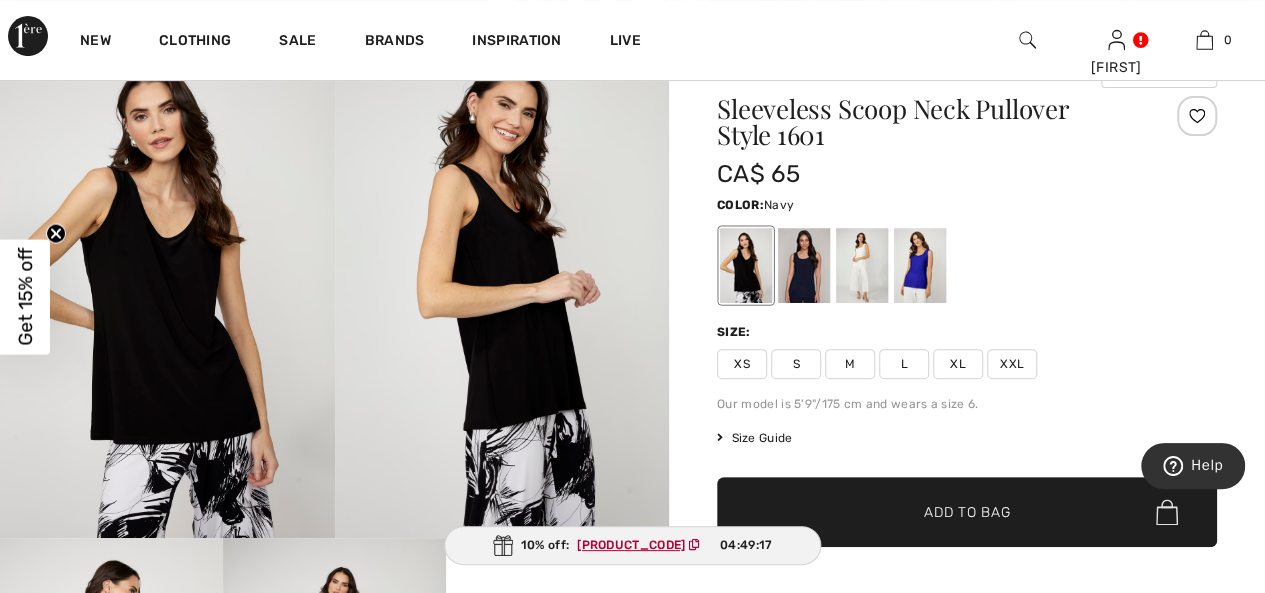 click at bounding box center (804, 265) 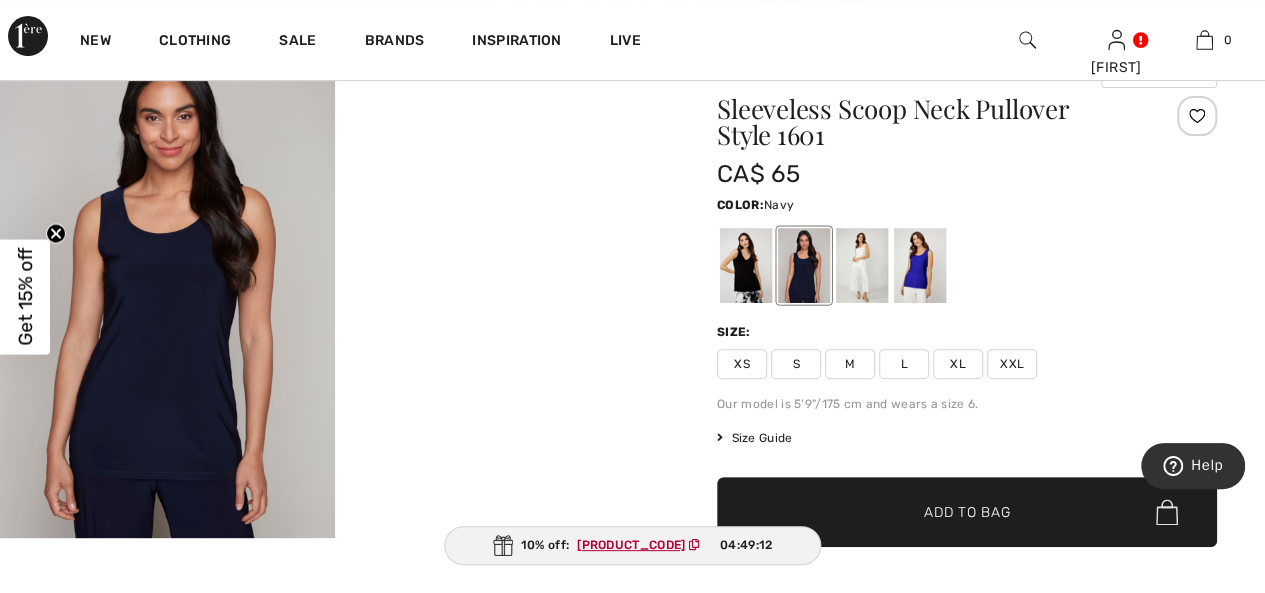 click at bounding box center (167, 287) 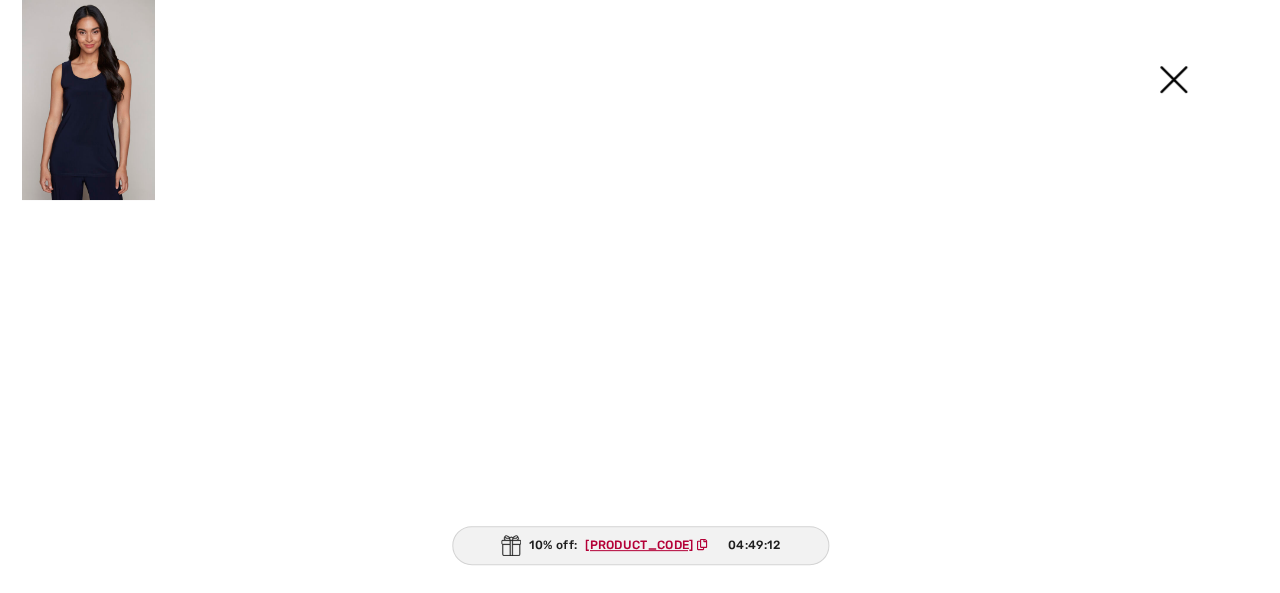 scroll, scrollTop: 163, scrollLeft: 0, axis: vertical 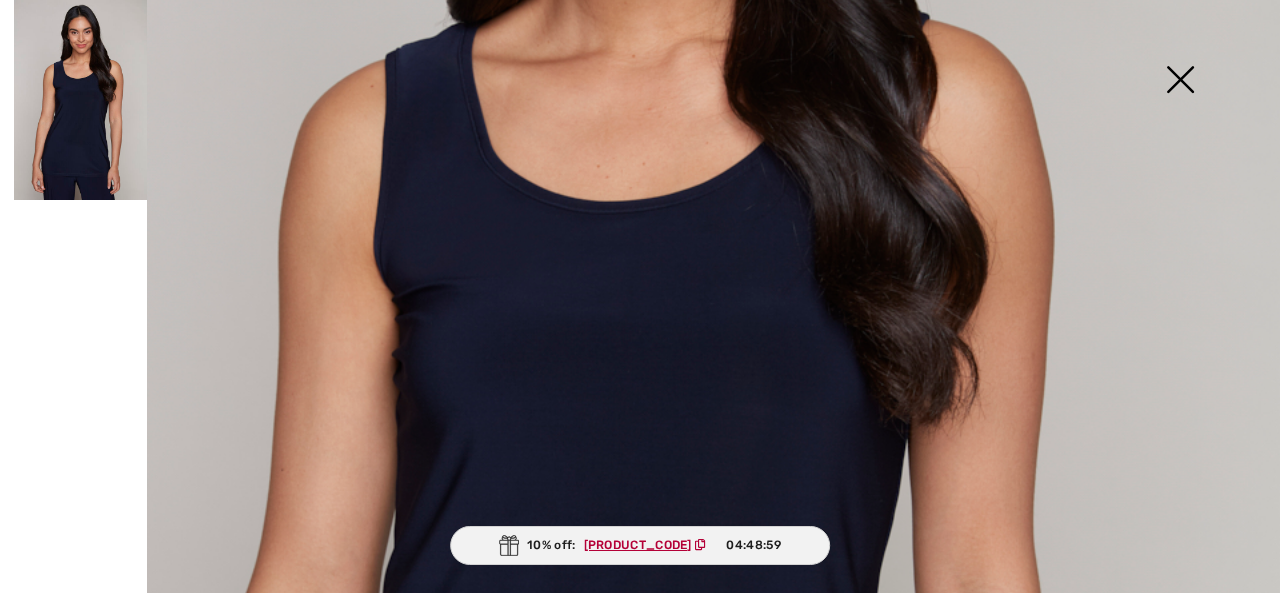 click at bounding box center [1180, 81] 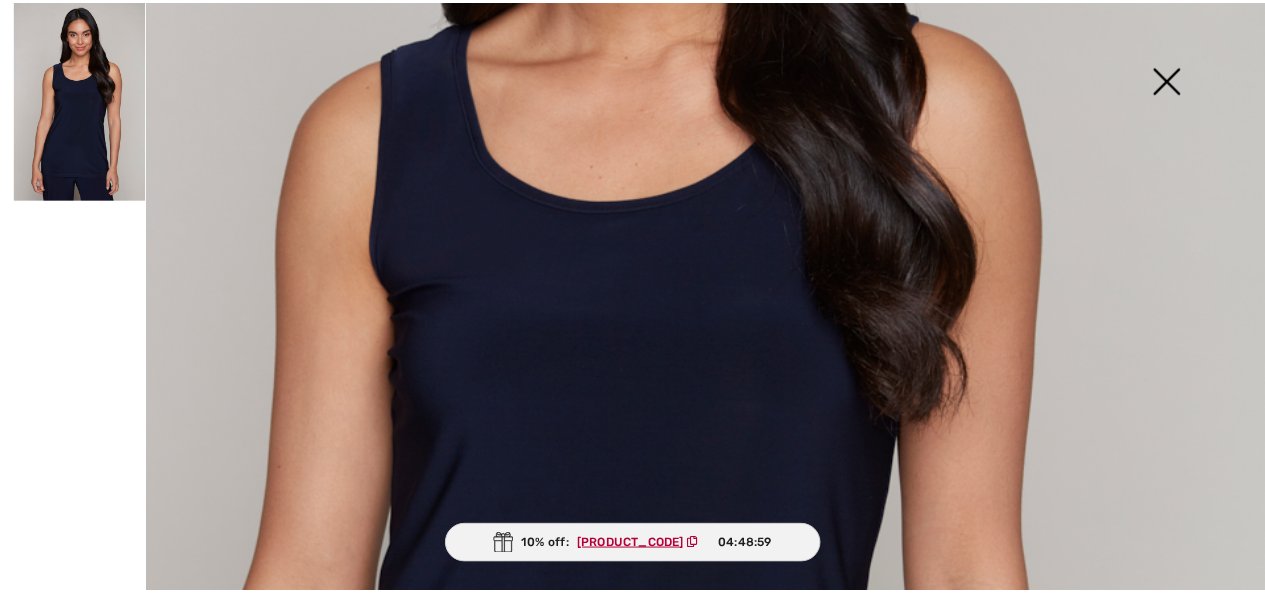 scroll, scrollTop: 162, scrollLeft: 0, axis: vertical 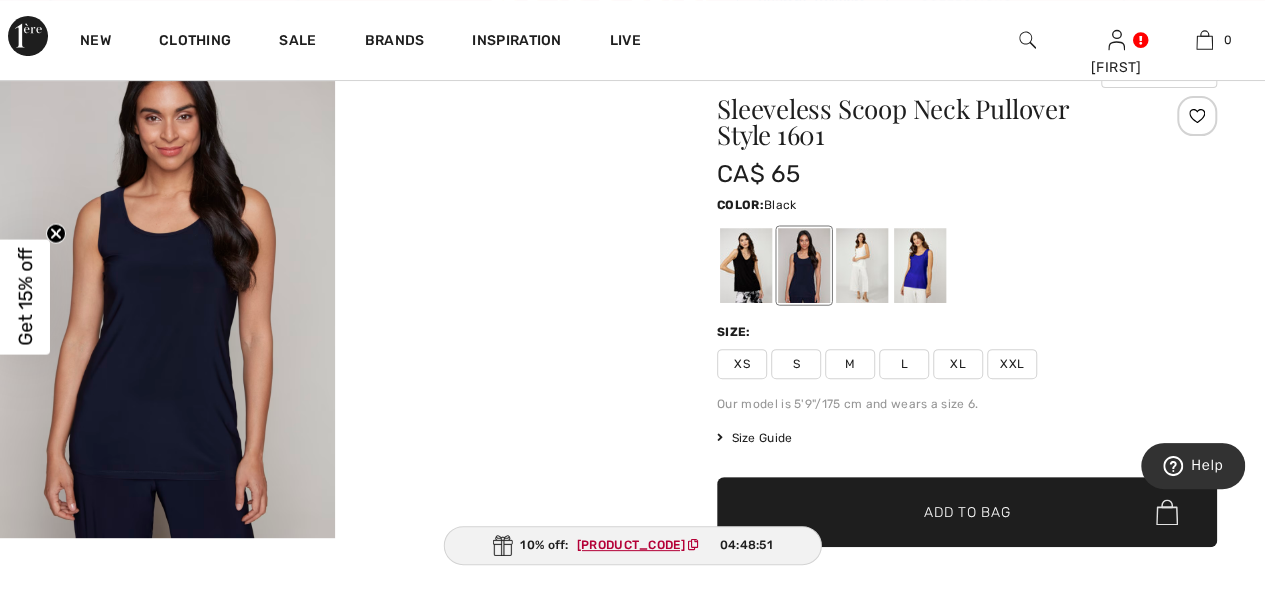 click at bounding box center (746, 265) 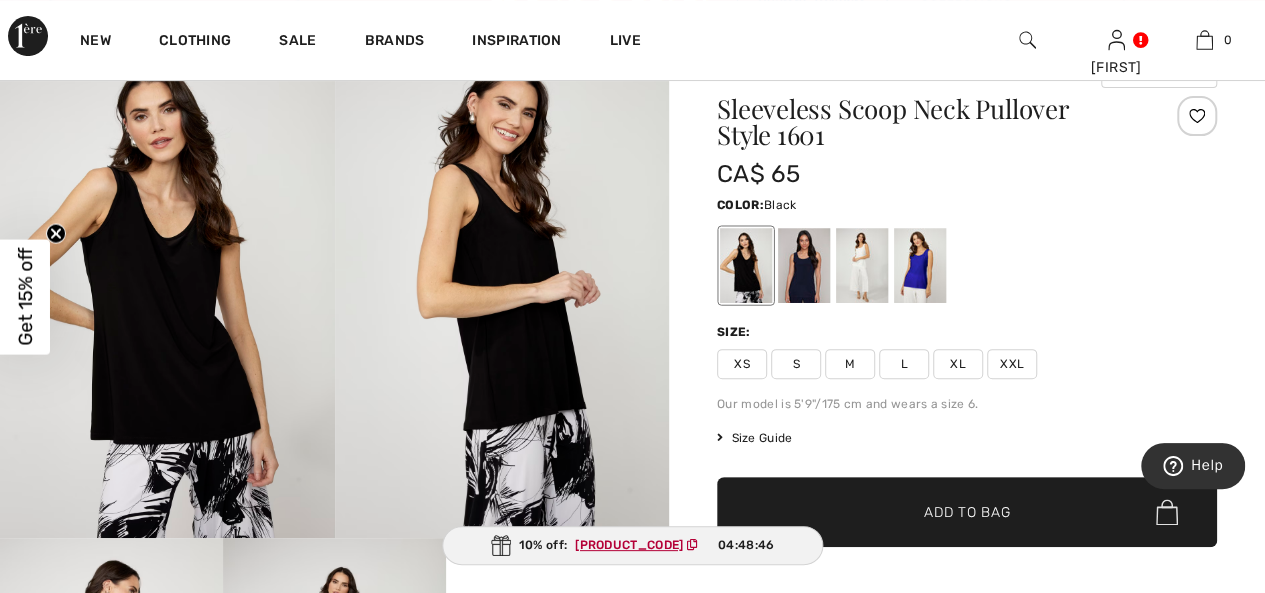 click at bounding box center [167, 287] 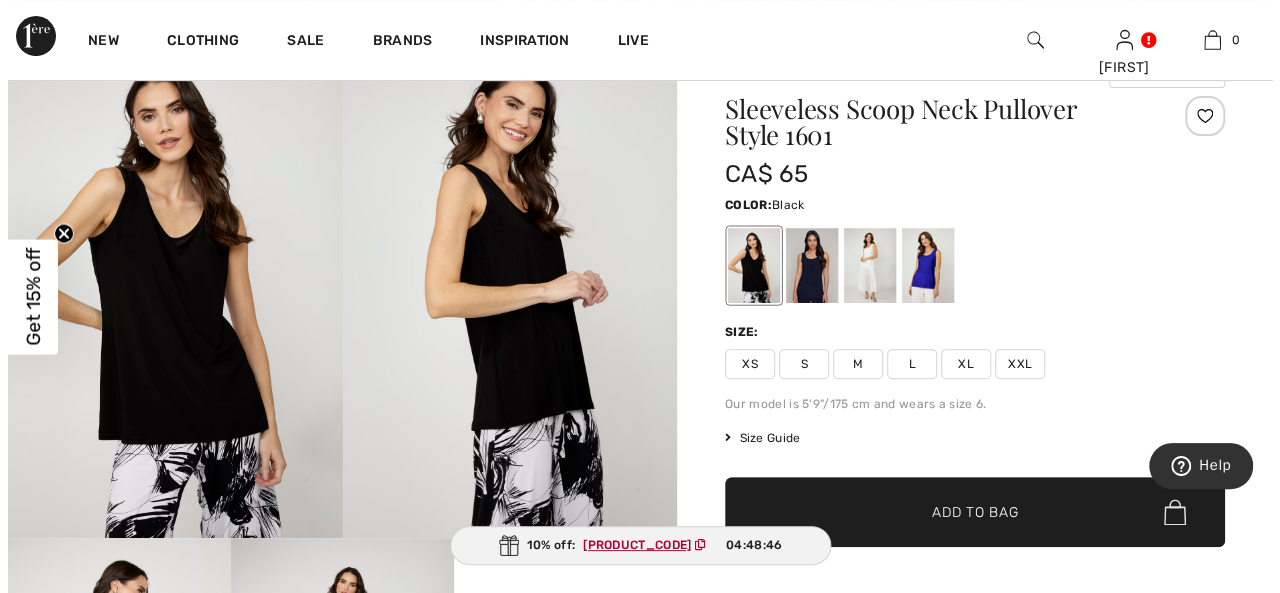 scroll, scrollTop: 163, scrollLeft: 0, axis: vertical 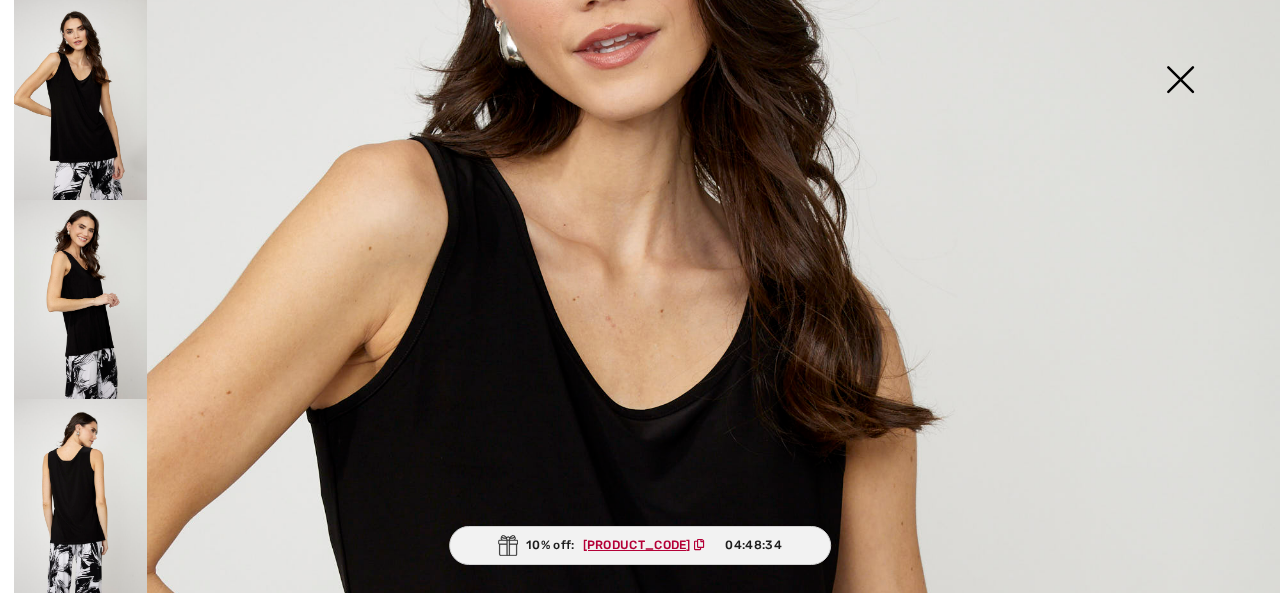 click at bounding box center (1180, 81) 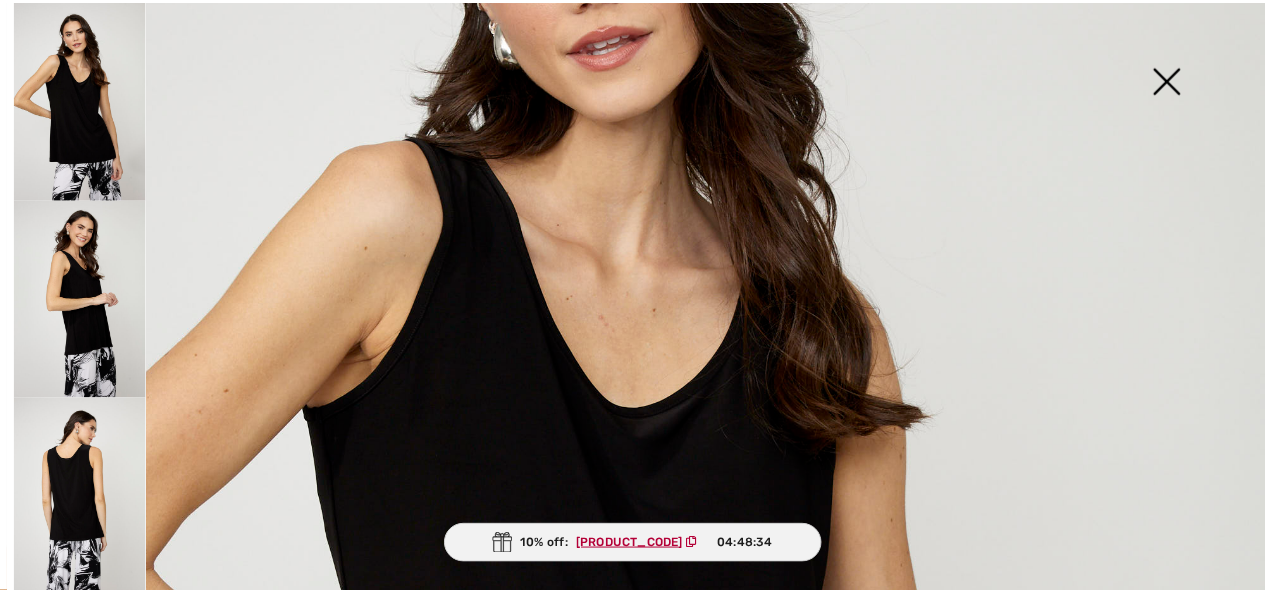 scroll, scrollTop: 162, scrollLeft: 0, axis: vertical 